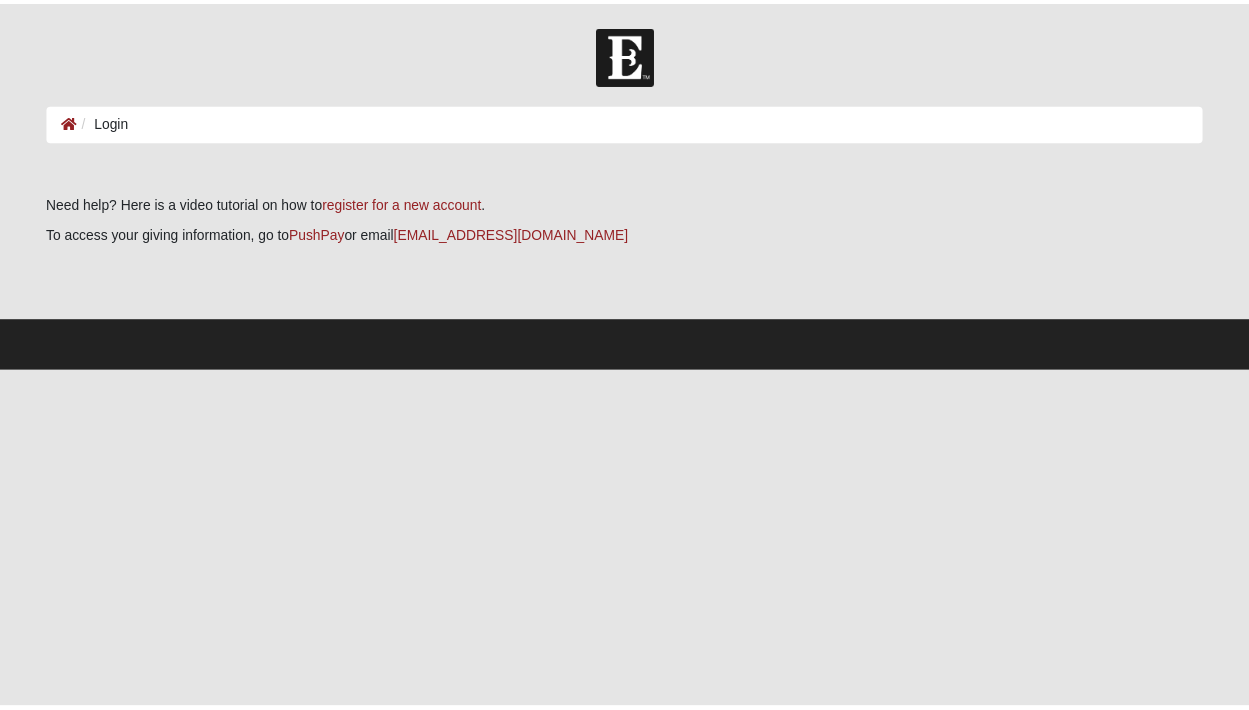 scroll, scrollTop: 0, scrollLeft: 0, axis: both 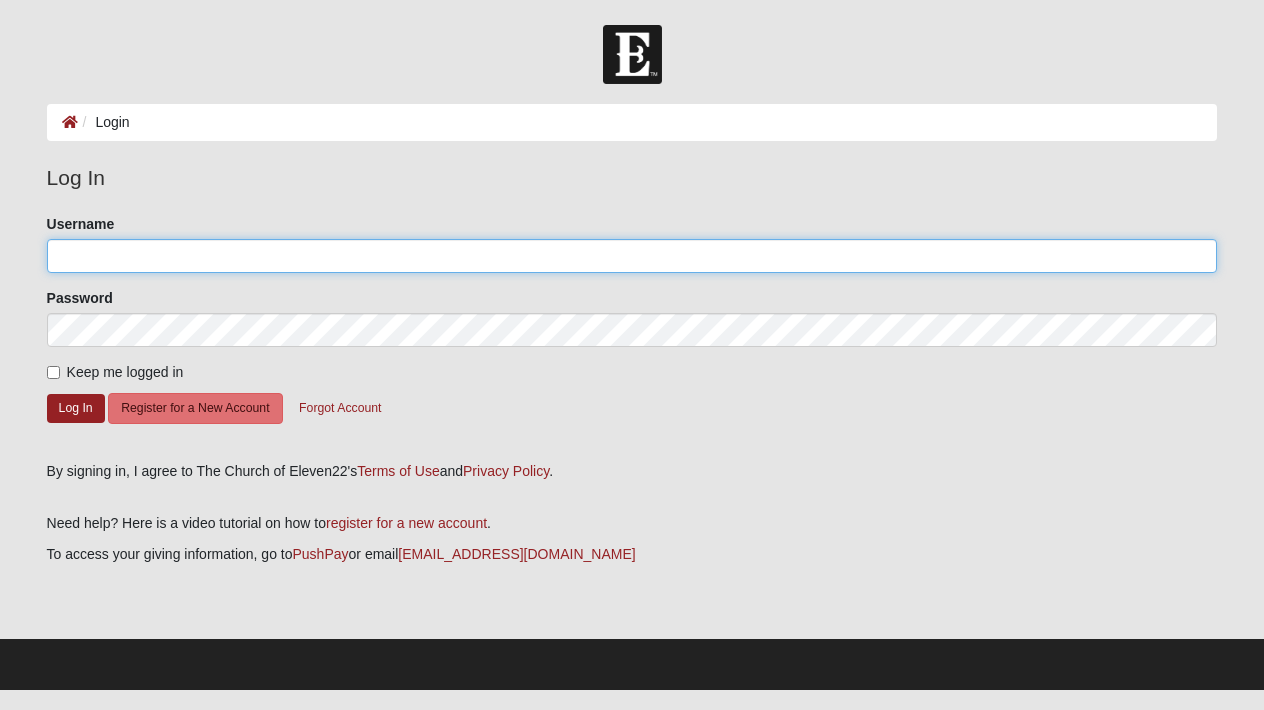 type on "b" 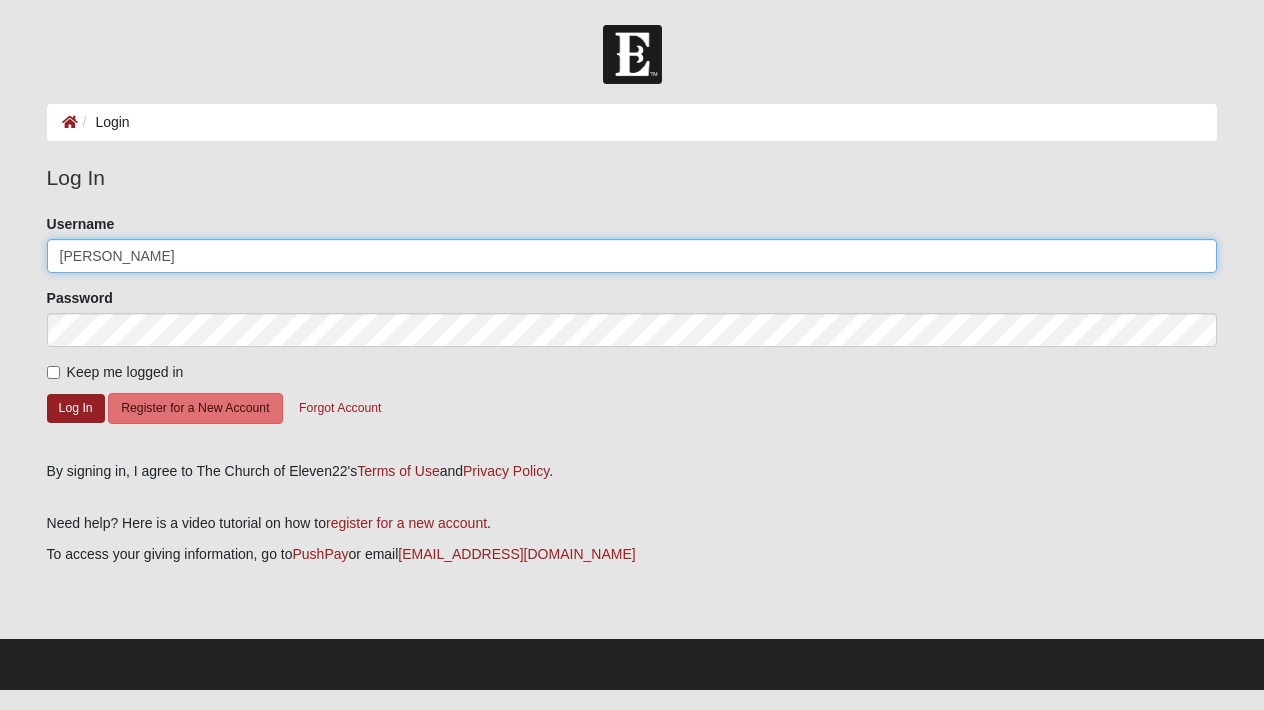 type on "[PERSON_NAME]" 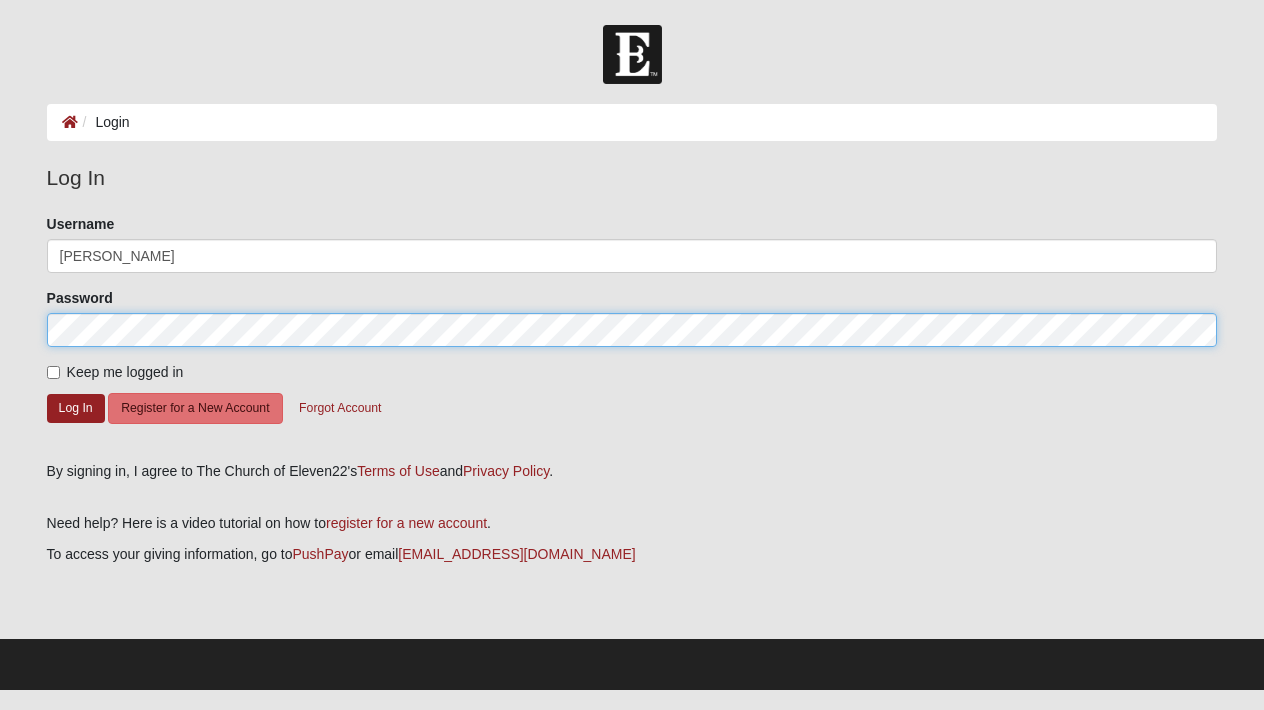 click on "Log In" 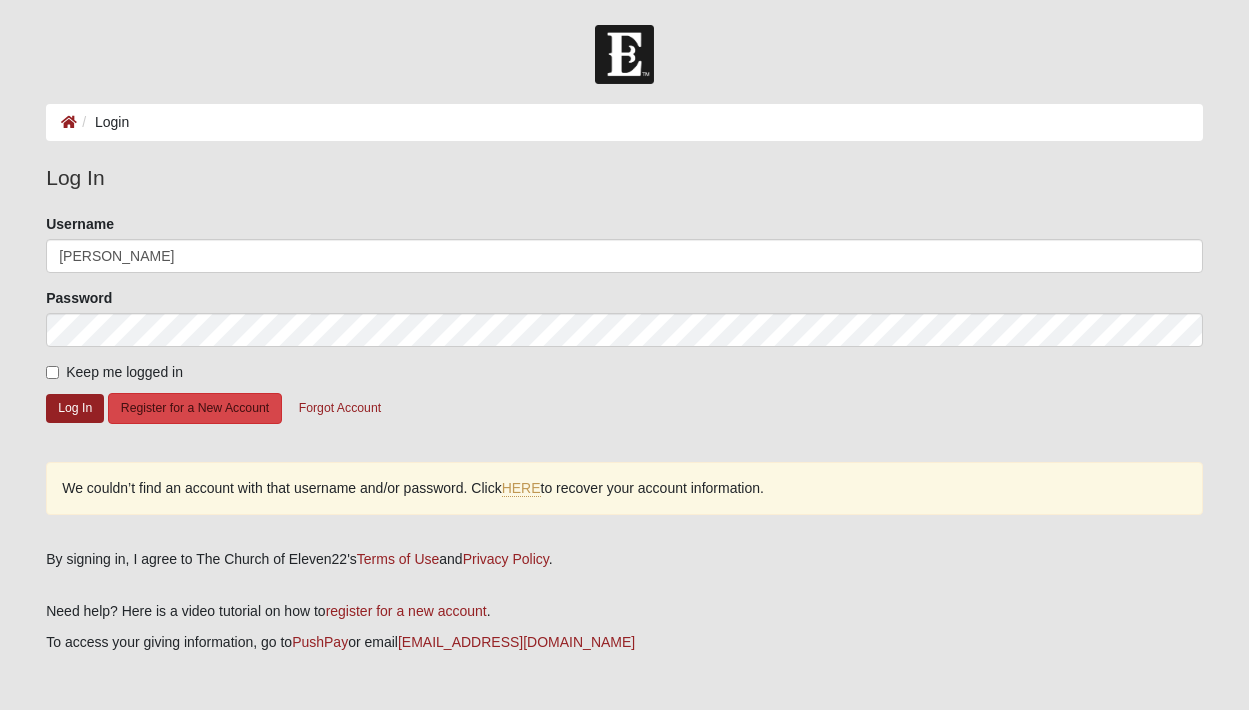 click on "Register for a New Account" 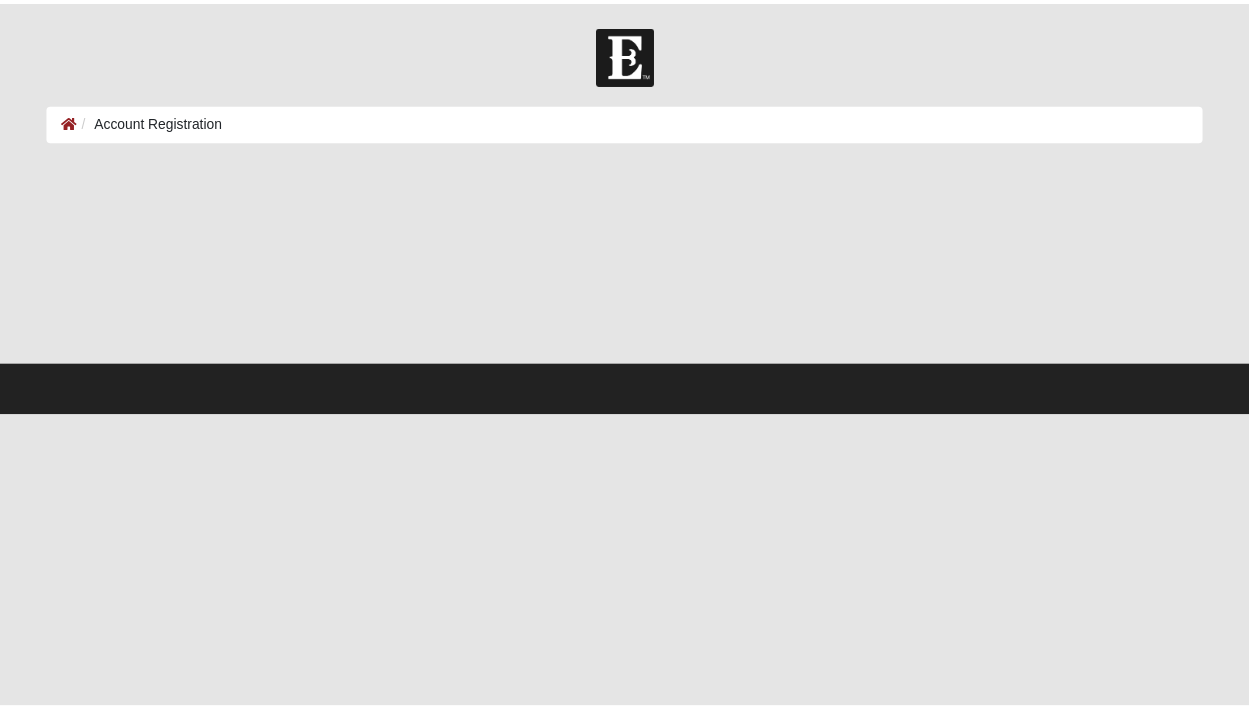 scroll, scrollTop: 0, scrollLeft: 0, axis: both 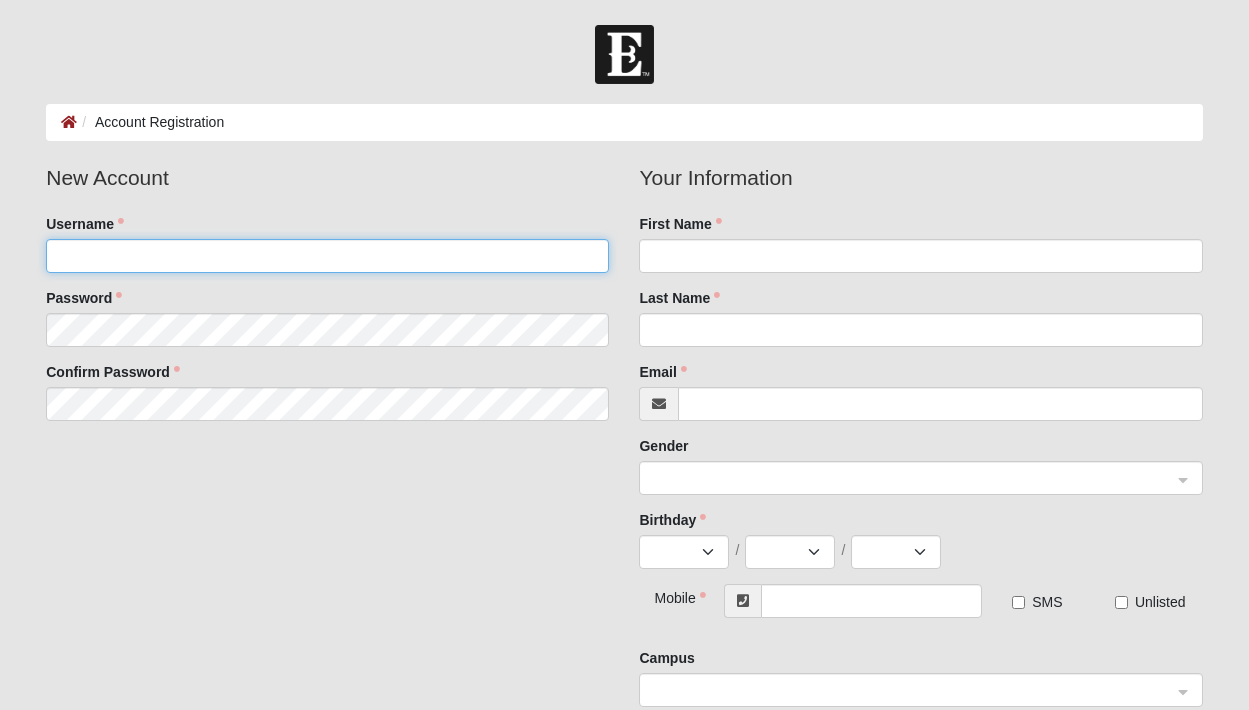 click on "Username" 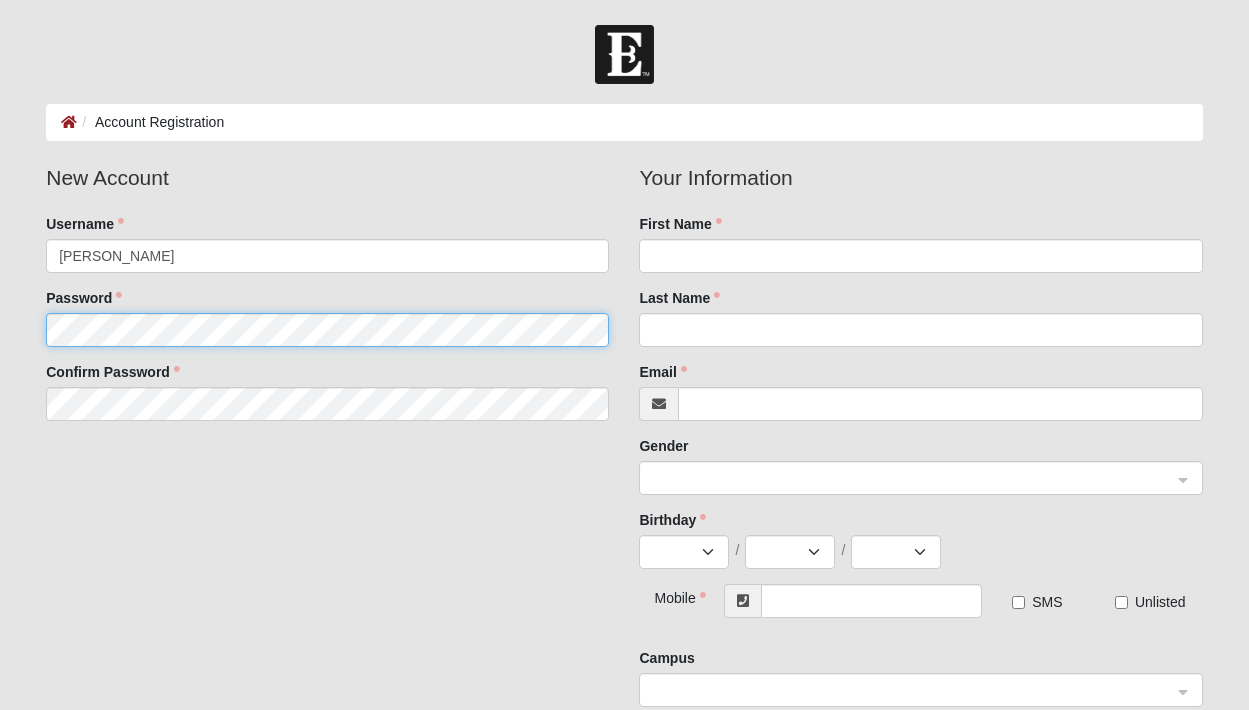 click on "New Account   Username    Bruce Blair     Password        Confirm Password" at bounding box center (327, 299) 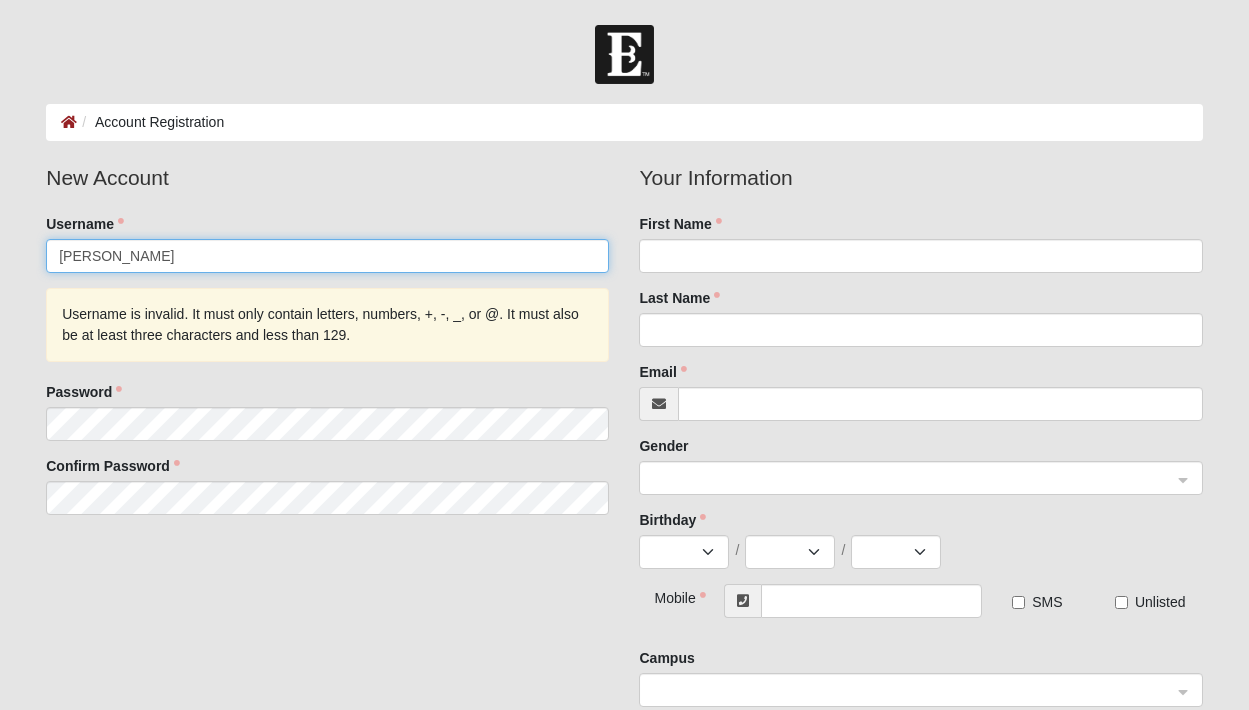 drag, startPoint x: 135, startPoint y: 254, endPoint x: 99, endPoint y: 257, distance: 36.124783 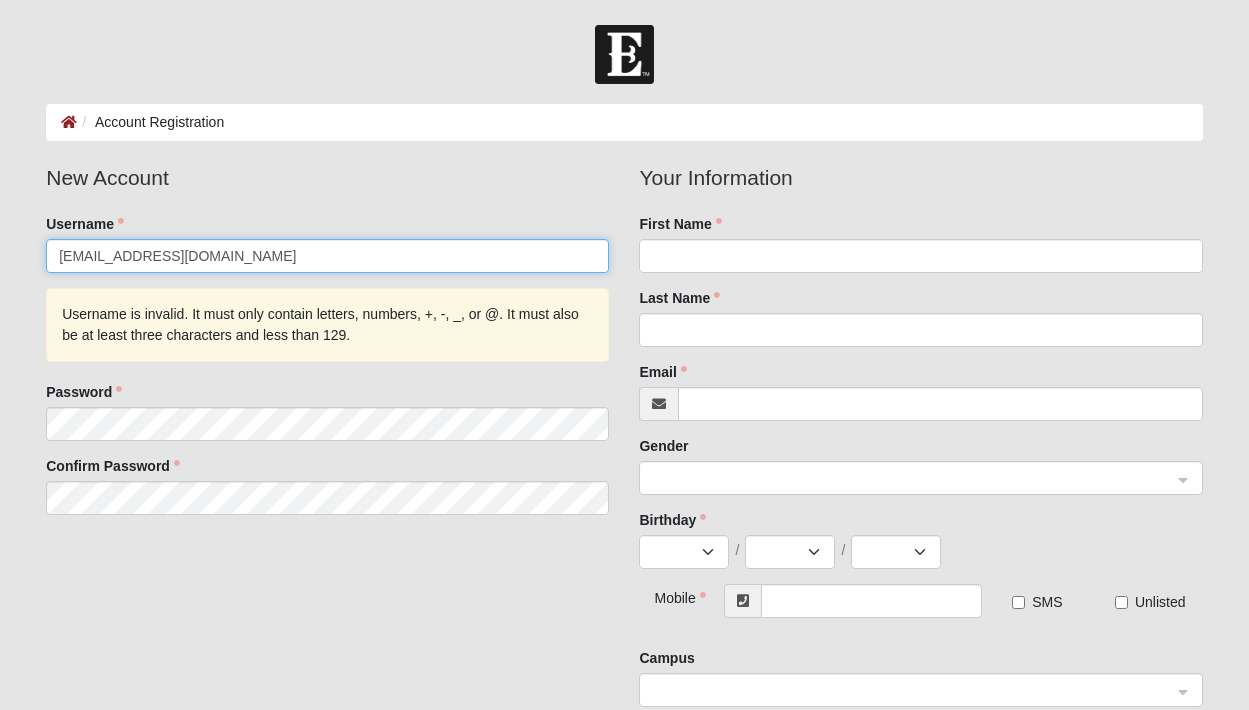 type on "[EMAIL_ADDRESS][DOMAIN_NAME]" 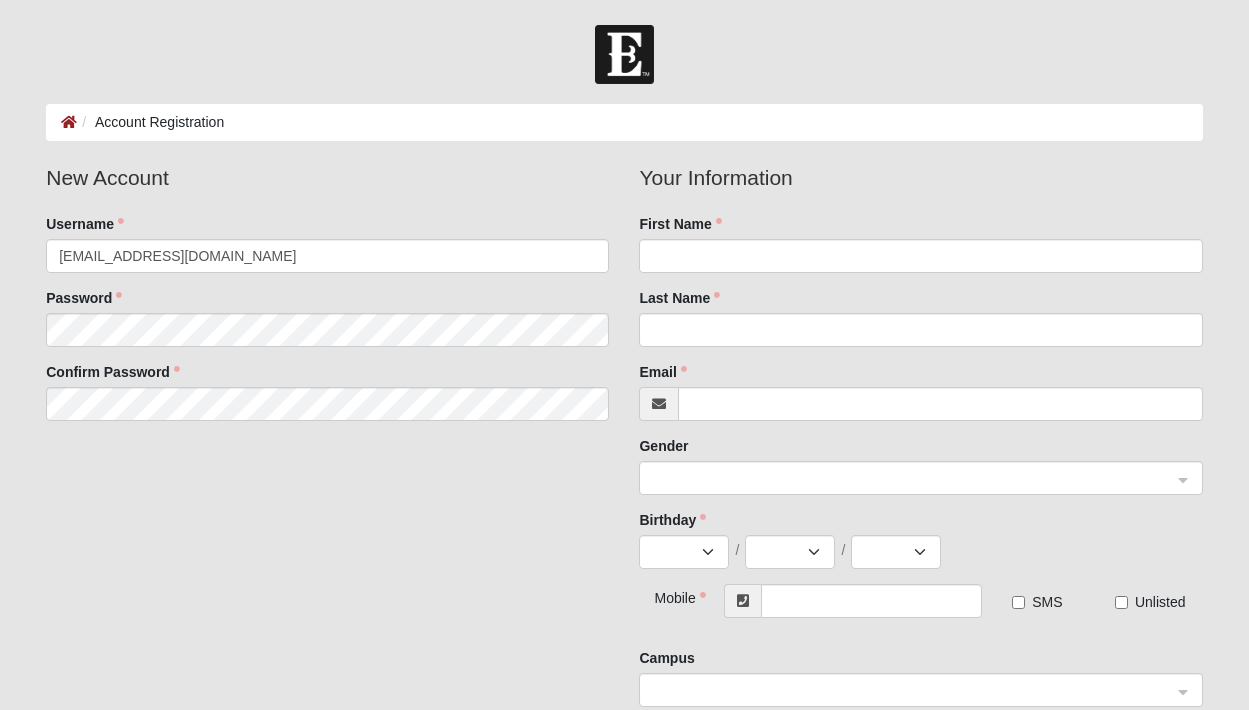 click on "New Account" at bounding box center (327, 178) 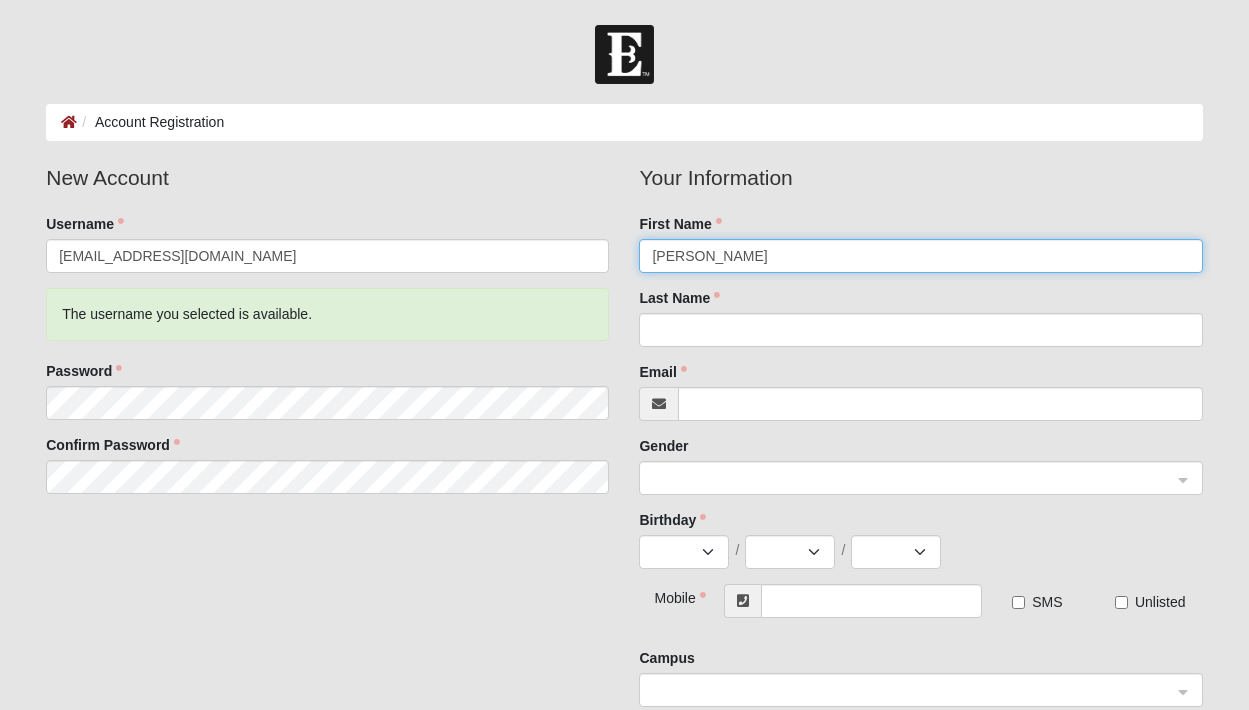 type on "Bruce" 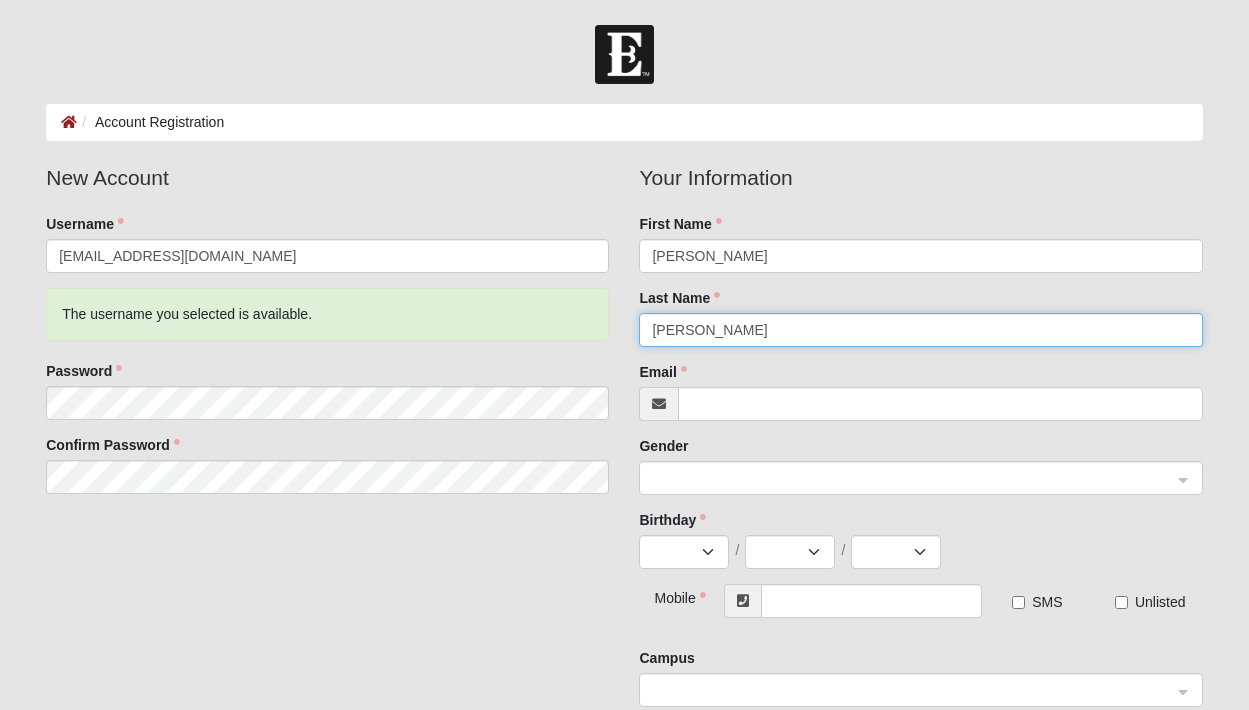 type on "Blair" 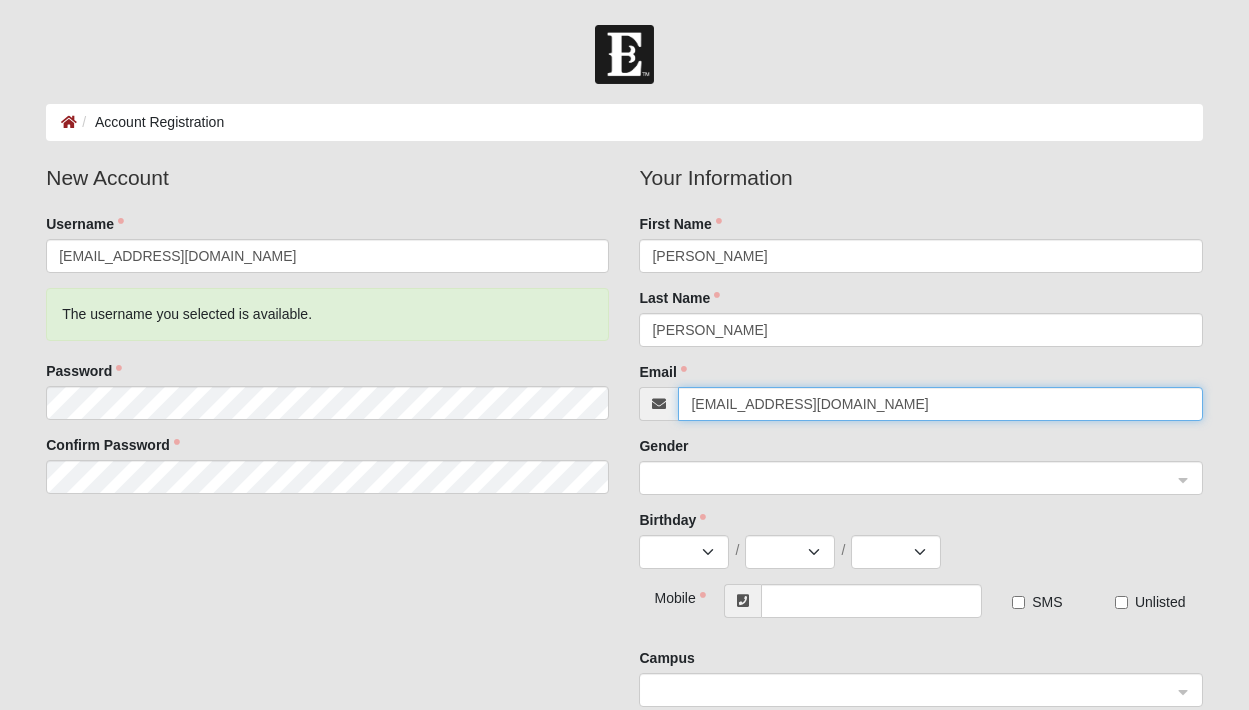 click 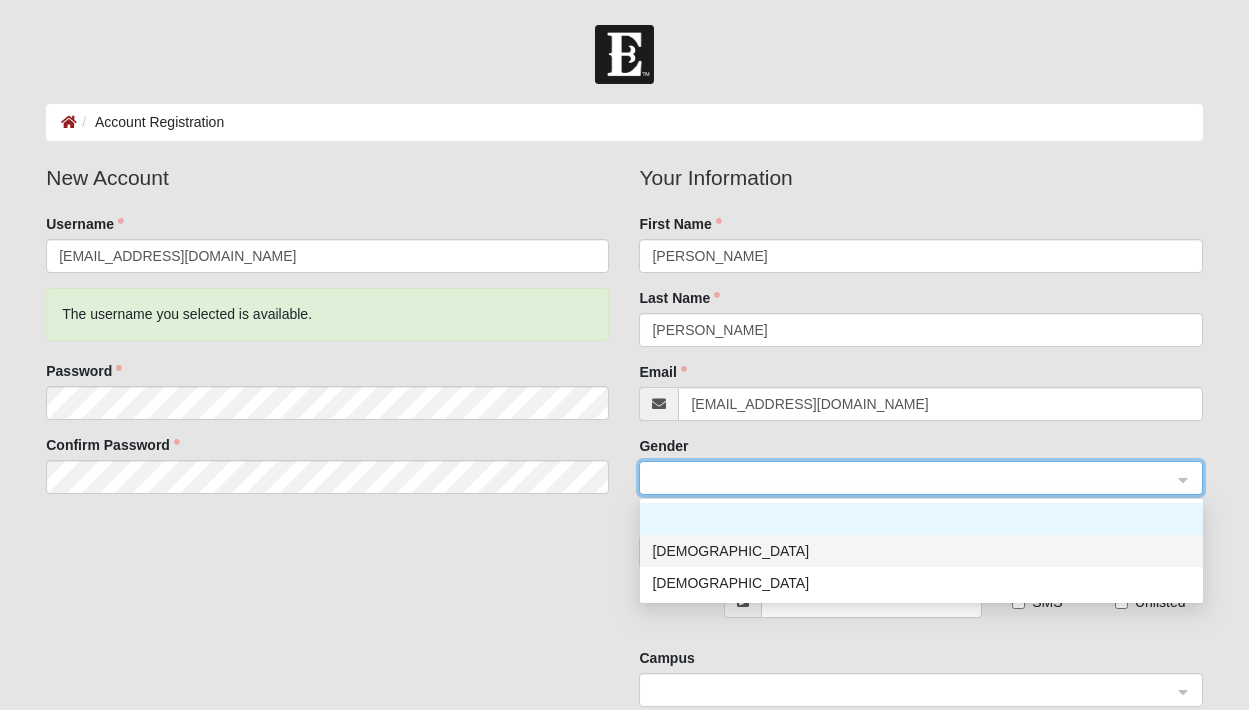 click on "[DEMOGRAPHIC_DATA]" at bounding box center [921, 551] 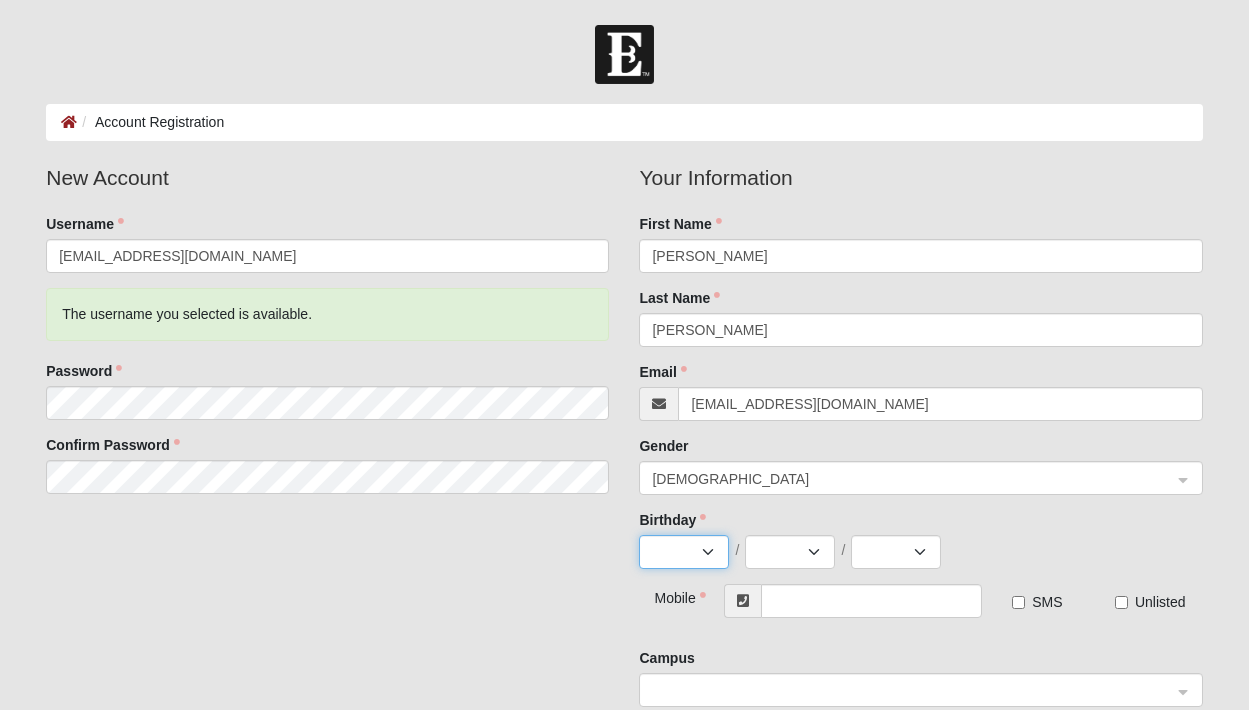 select on "6" 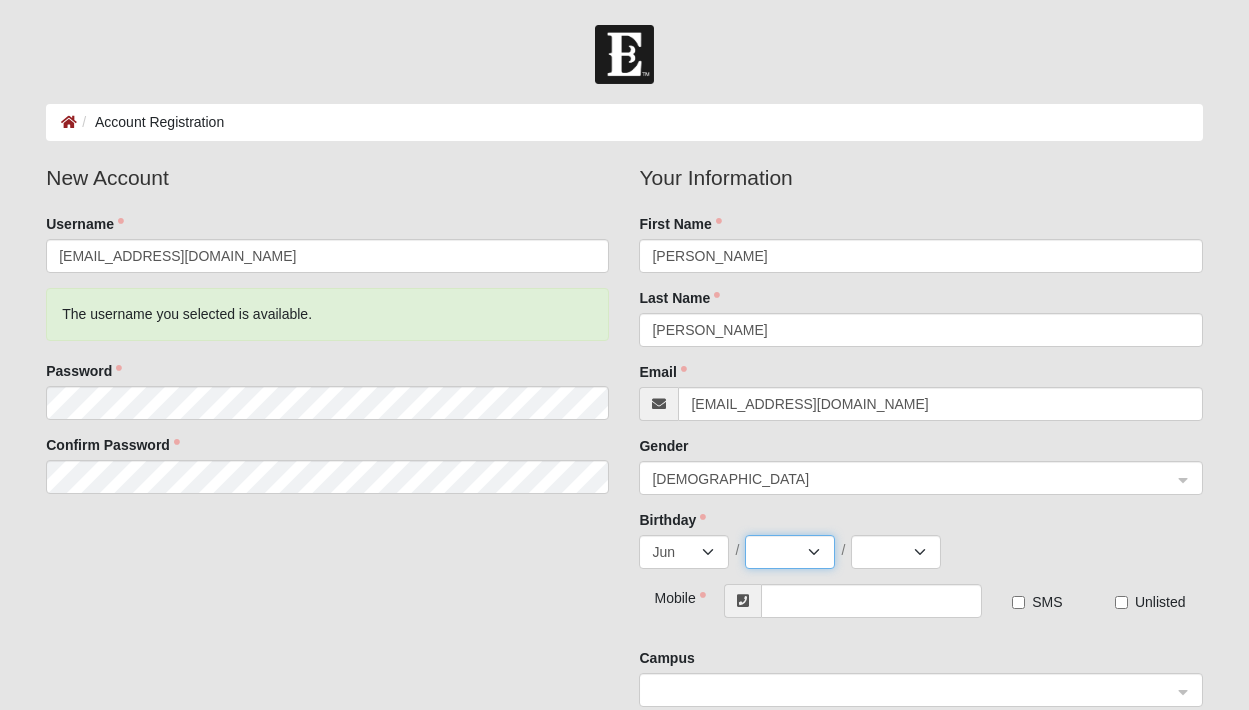 select on "11" 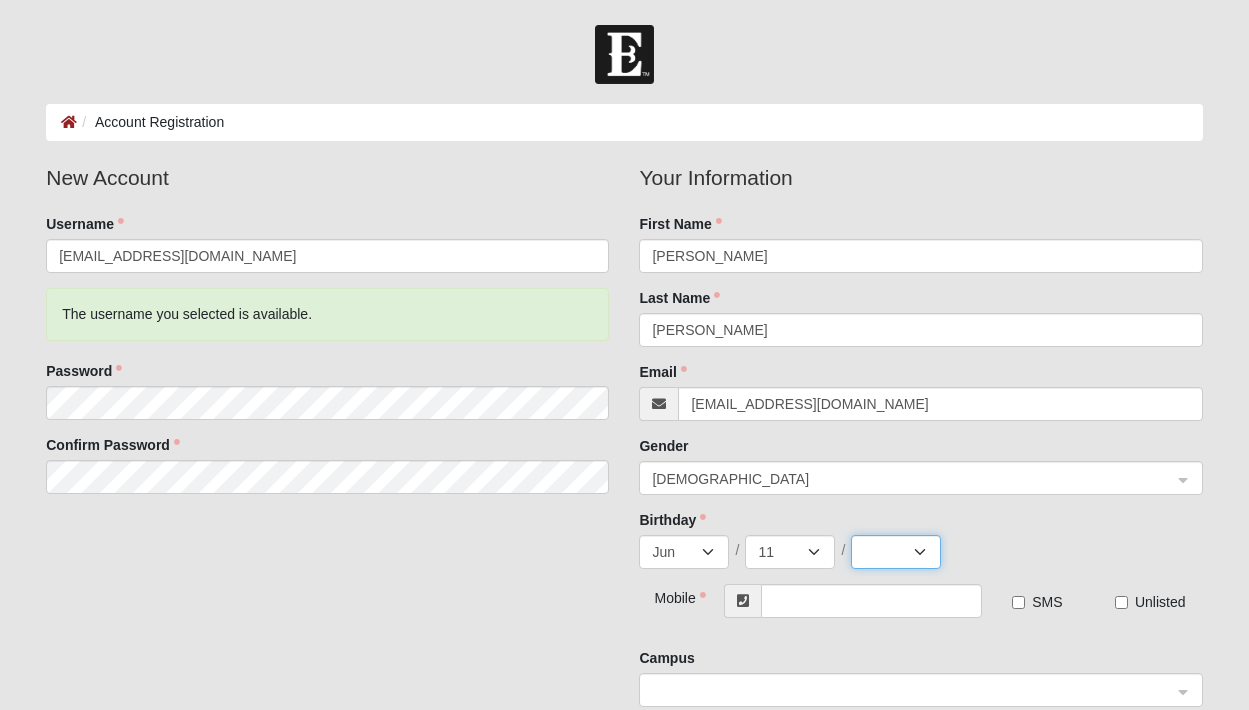select on "1964" 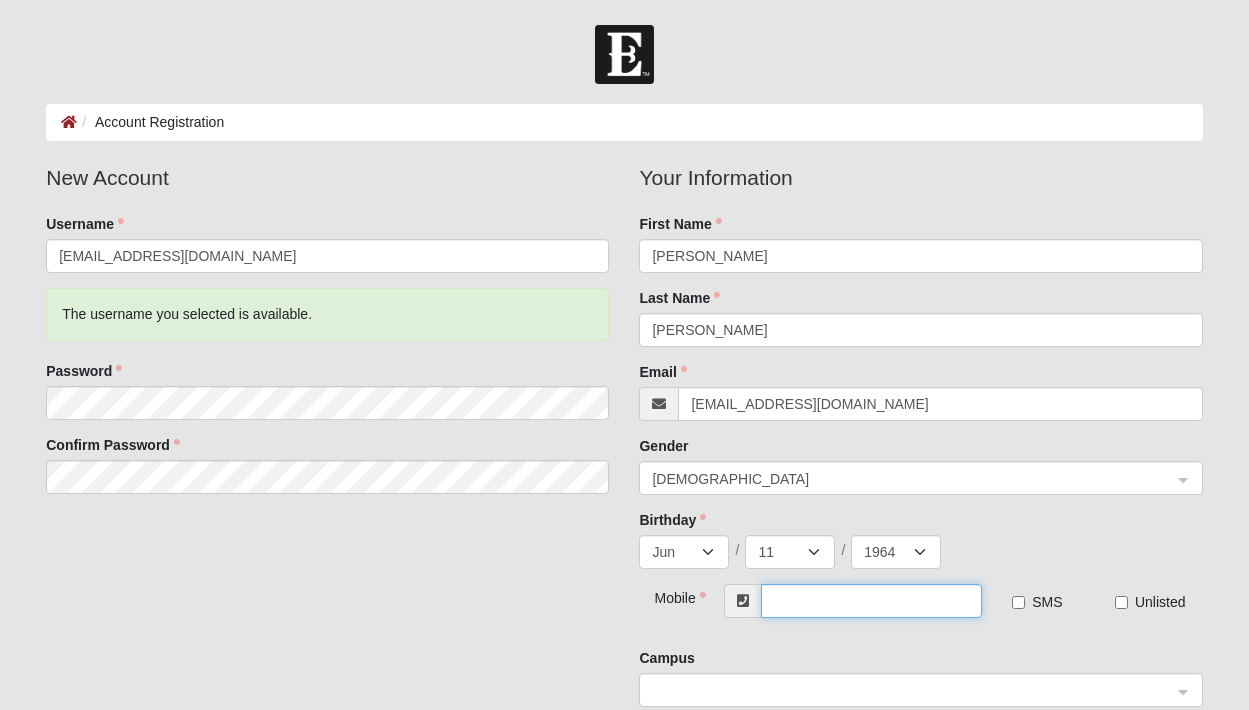 click at bounding box center [871, 601] 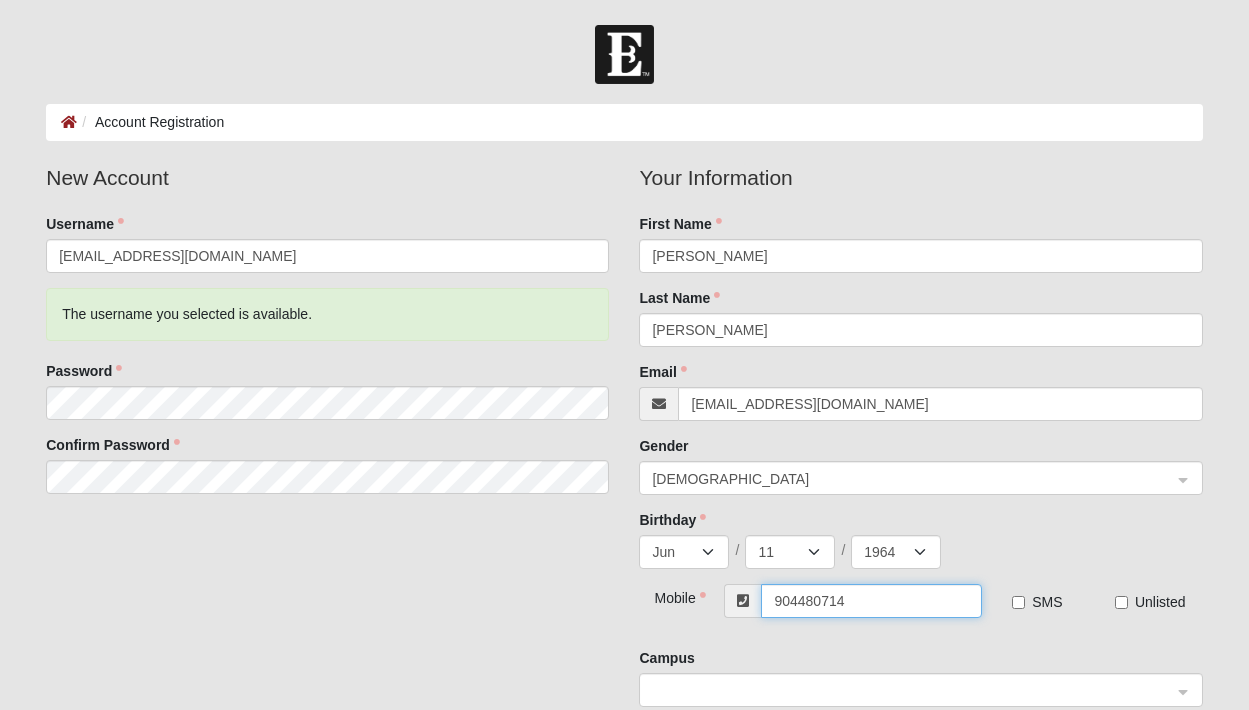 type on "[PHONE_NUMBER]" 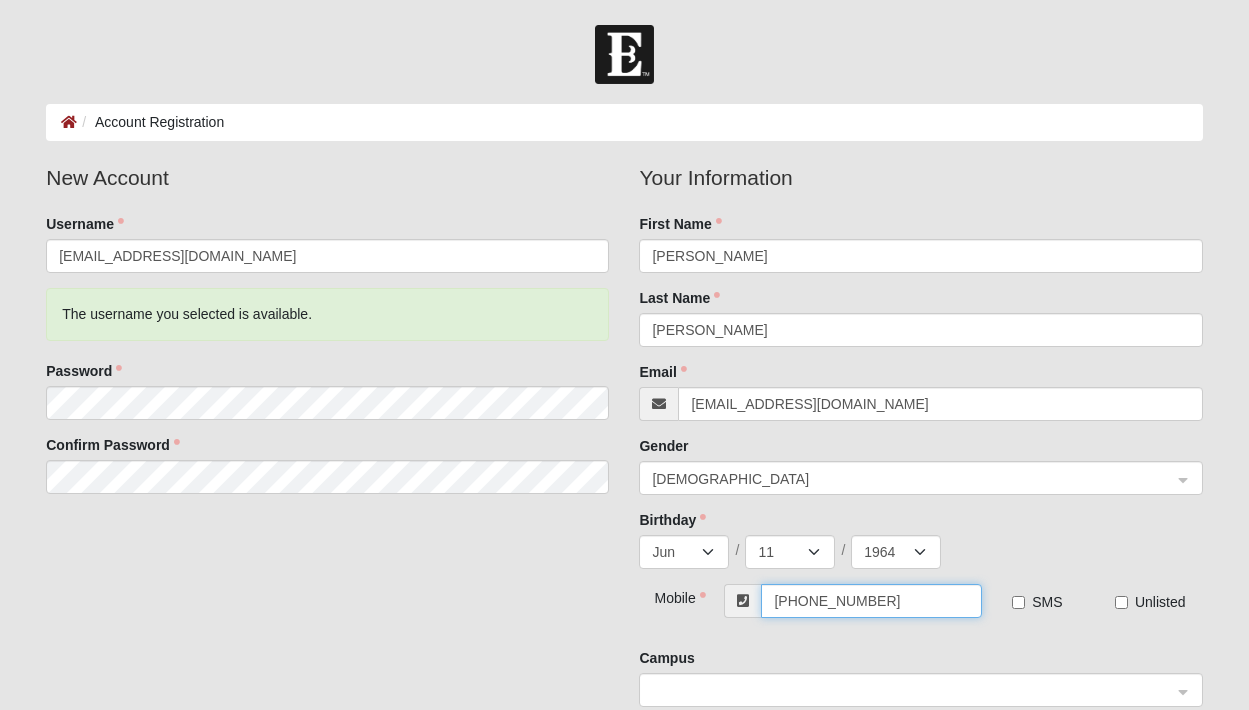 scroll, scrollTop: 141, scrollLeft: 0, axis: vertical 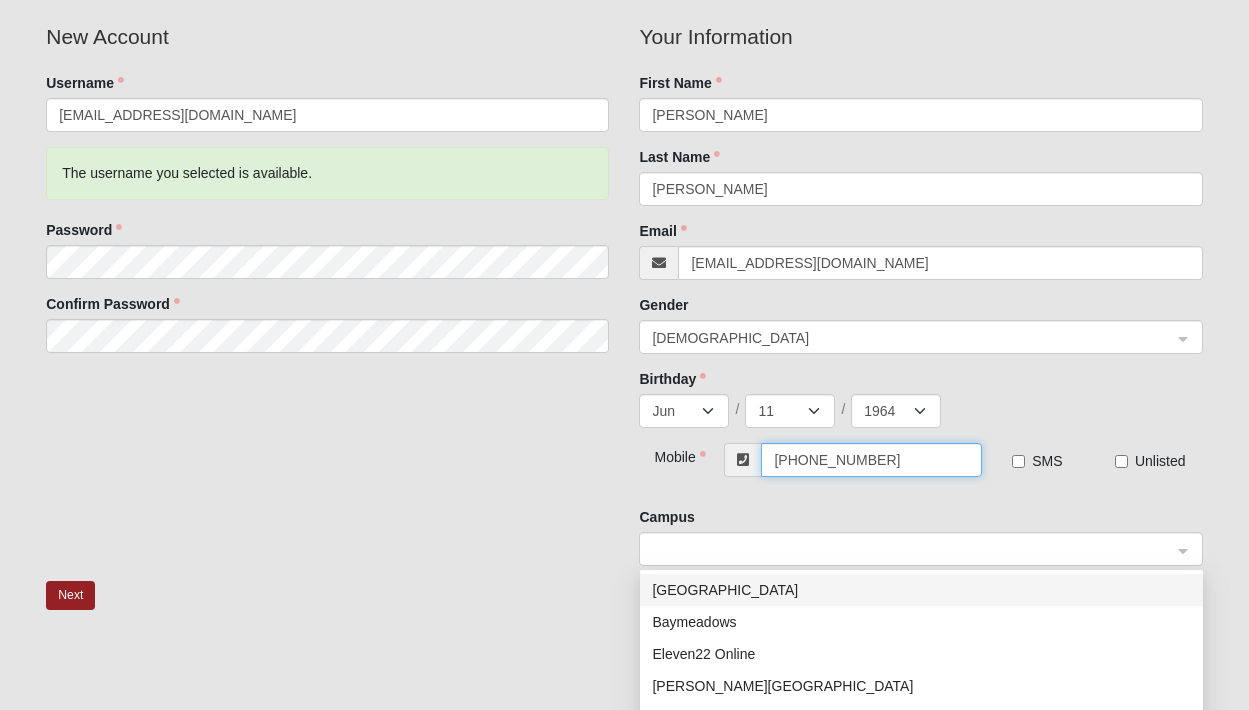 click 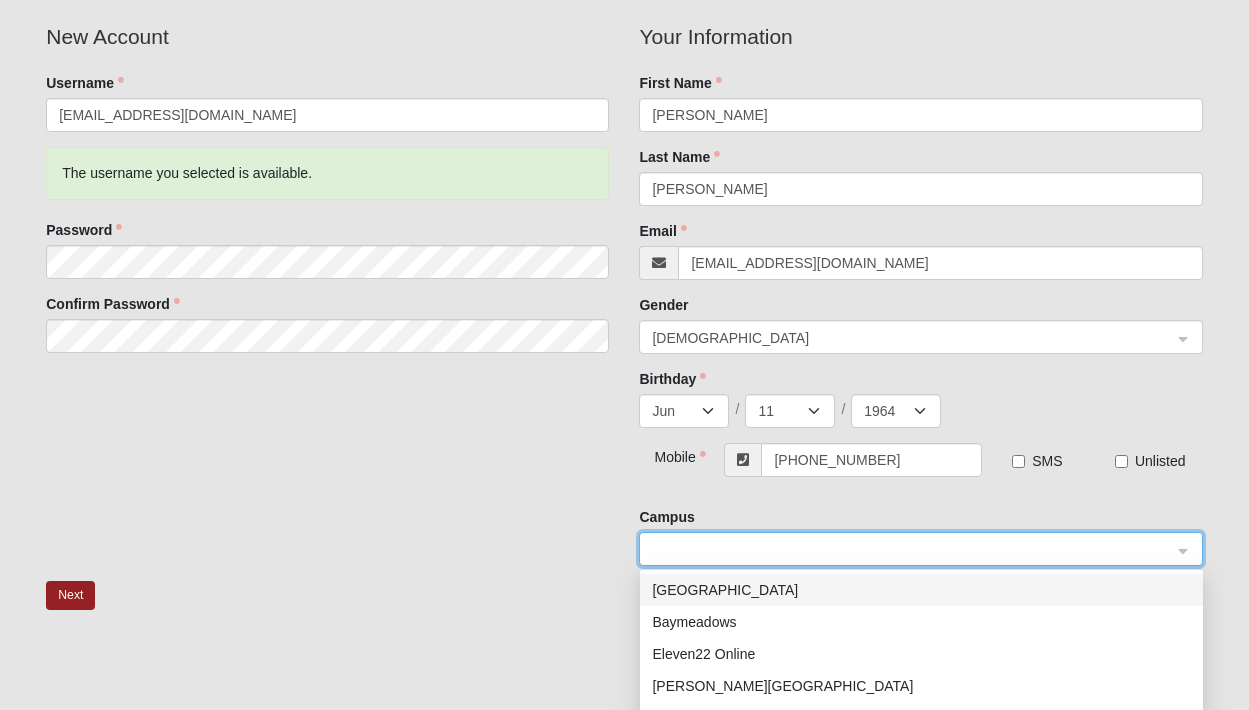 click on "Arlington" at bounding box center [921, 590] 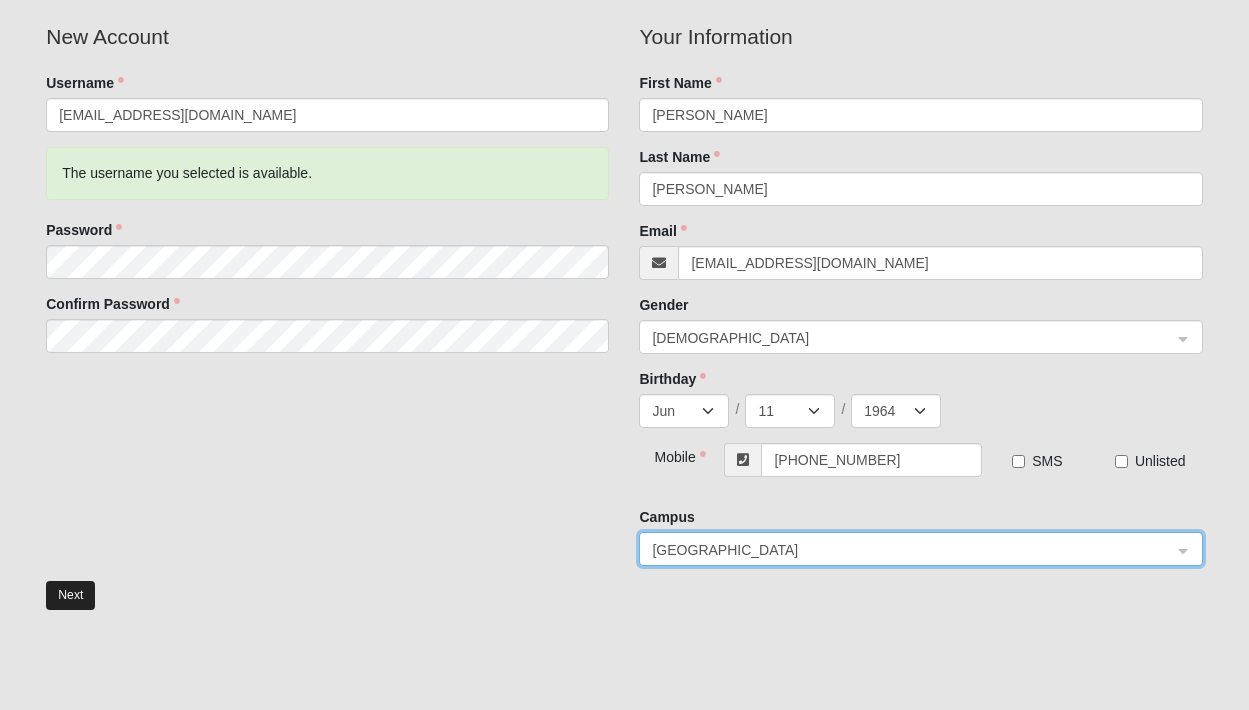 click on "Next" at bounding box center (70, 595) 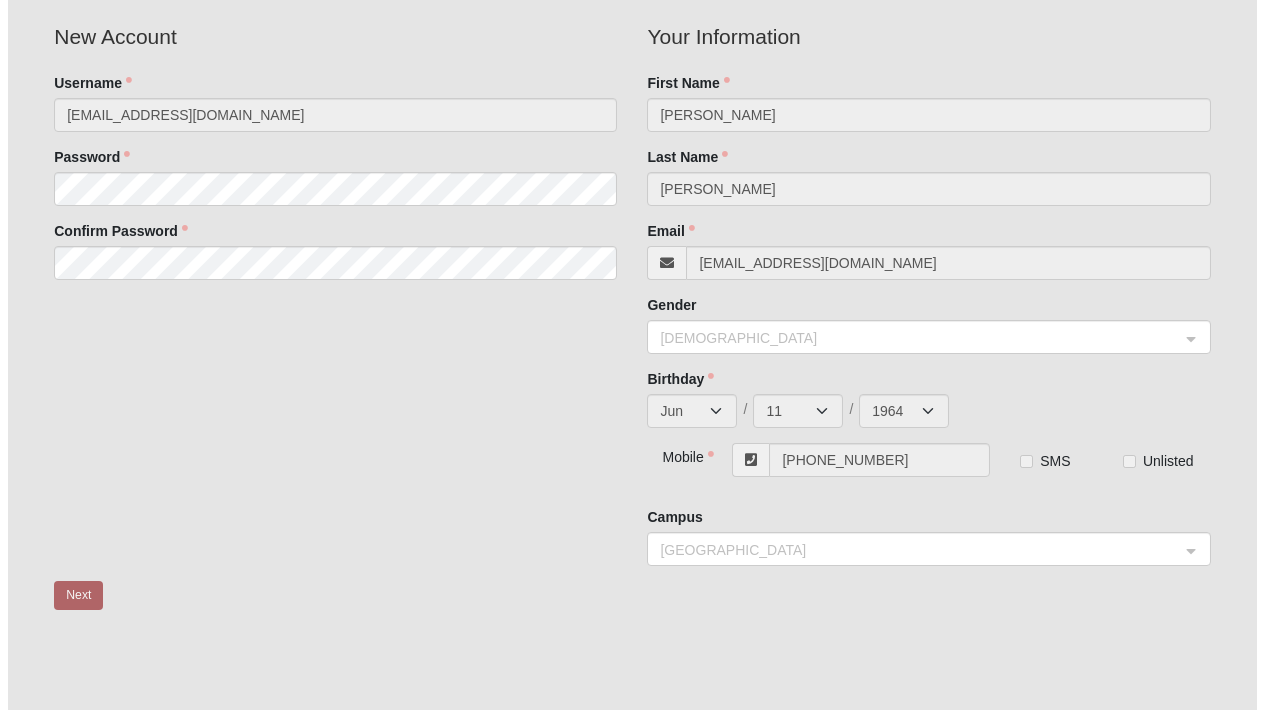 scroll, scrollTop: 0, scrollLeft: 0, axis: both 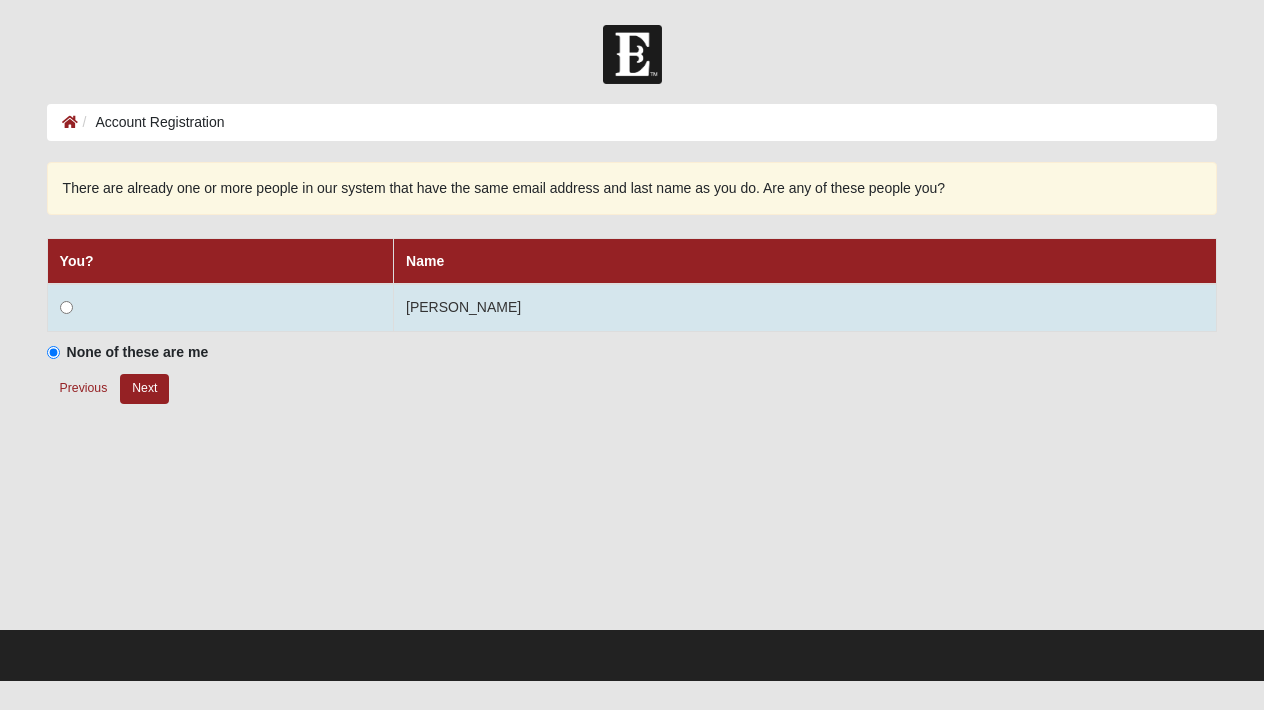 click at bounding box center [66, 307] 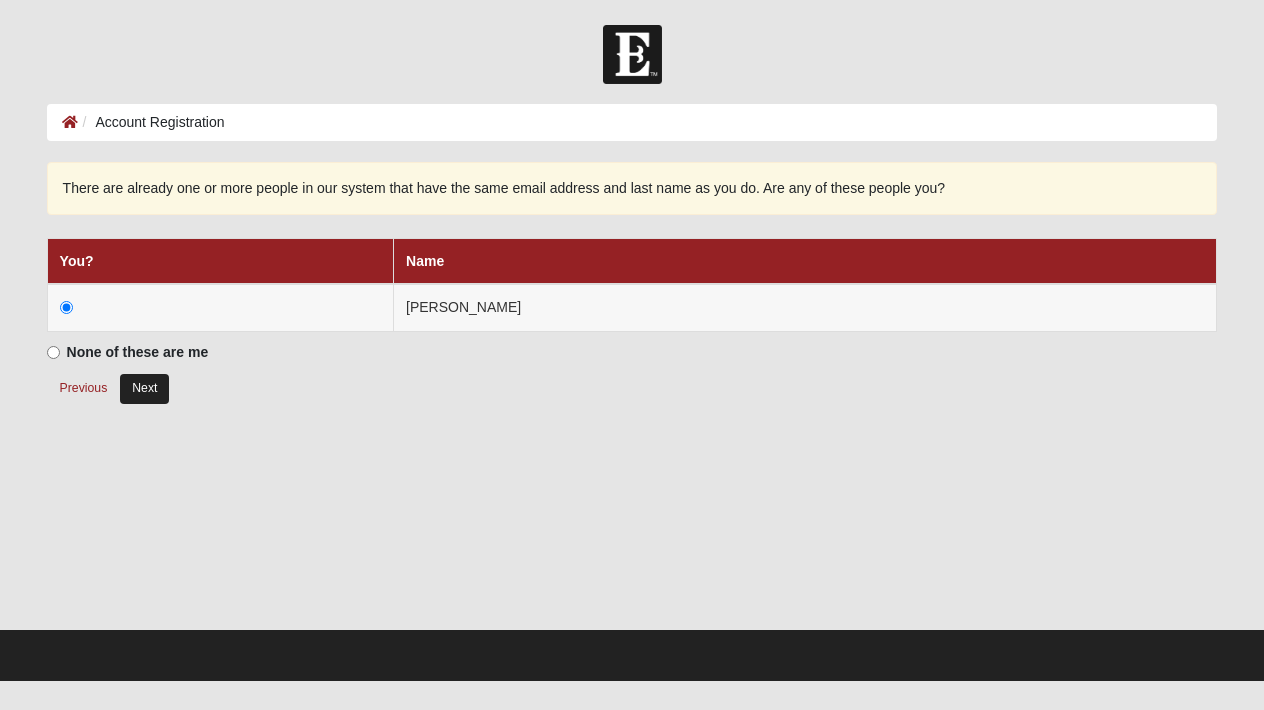 click on "Next" at bounding box center [144, 388] 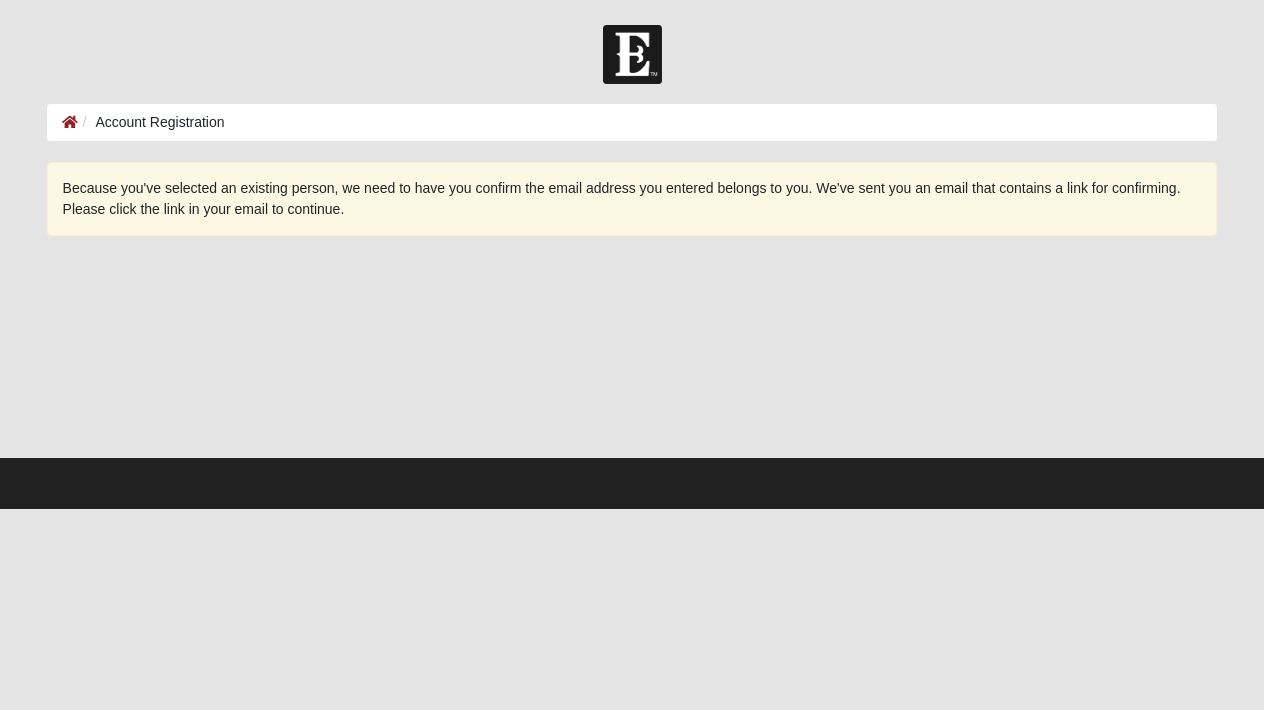 click at bounding box center [632, 356] 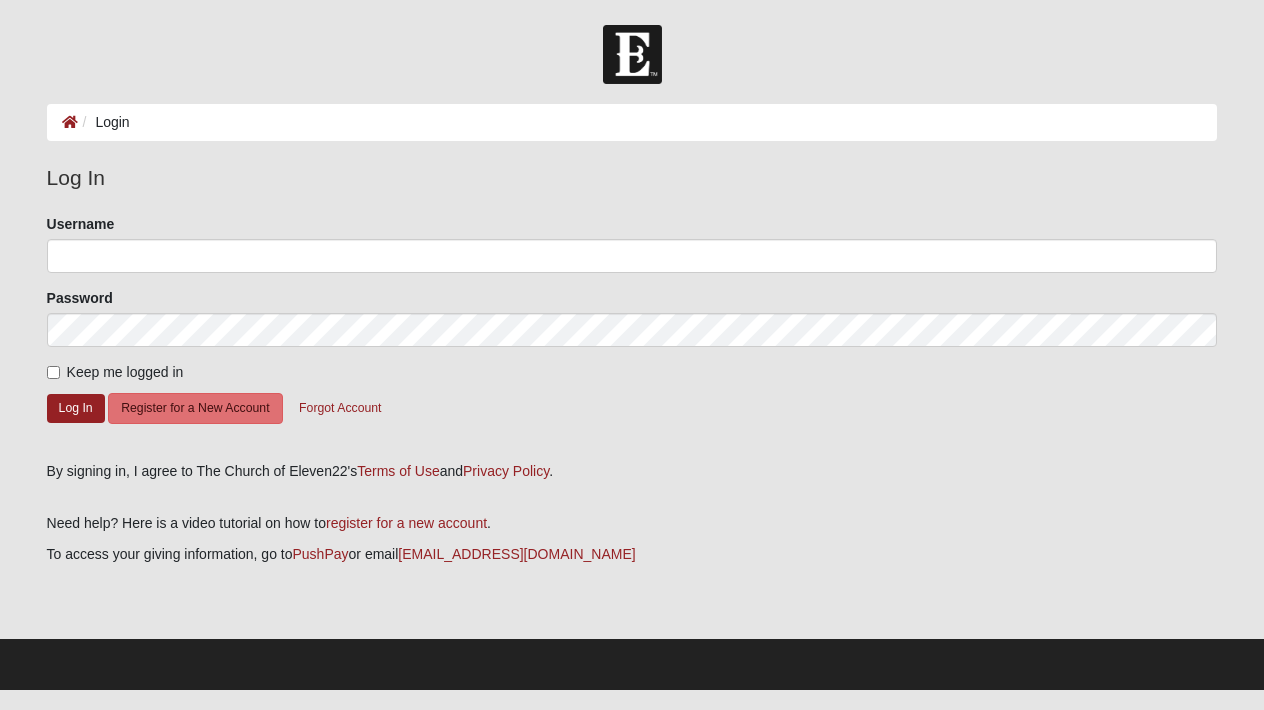 scroll, scrollTop: 0, scrollLeft: 0, axis: both 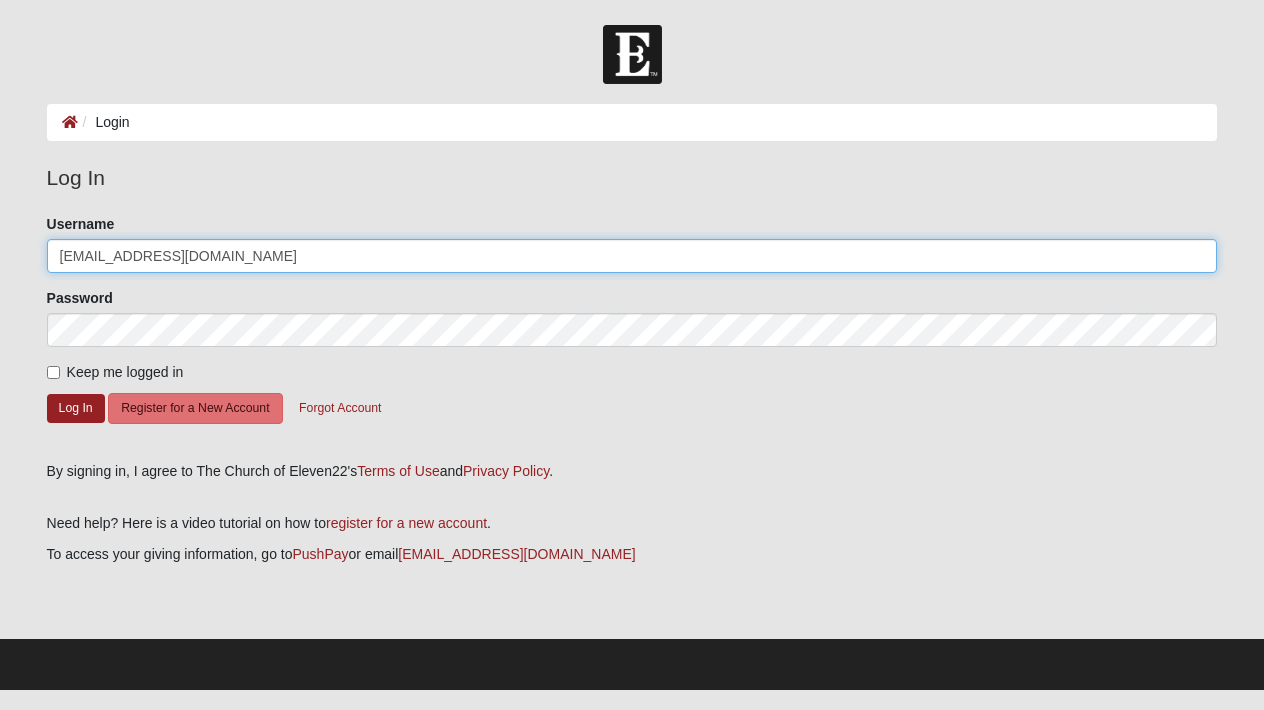 type on "[EMAIL_ADDRESS][DOMAIN_NAME]" 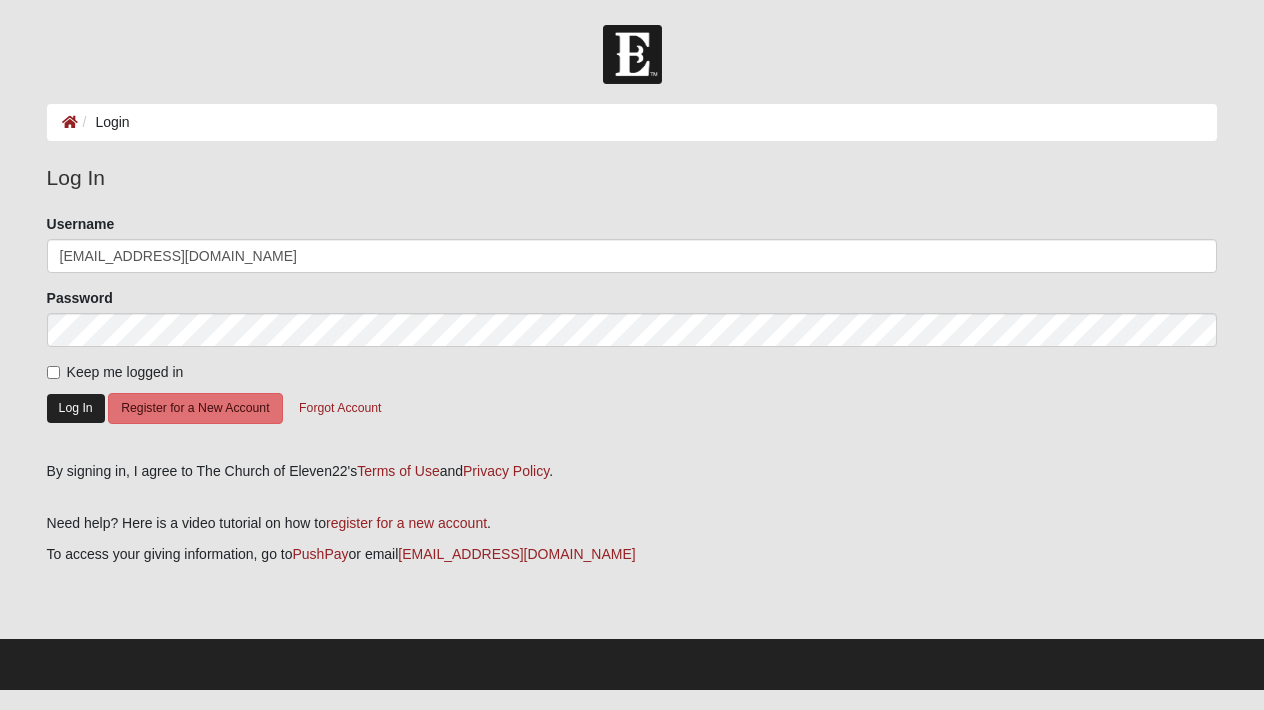 click on "Log In" 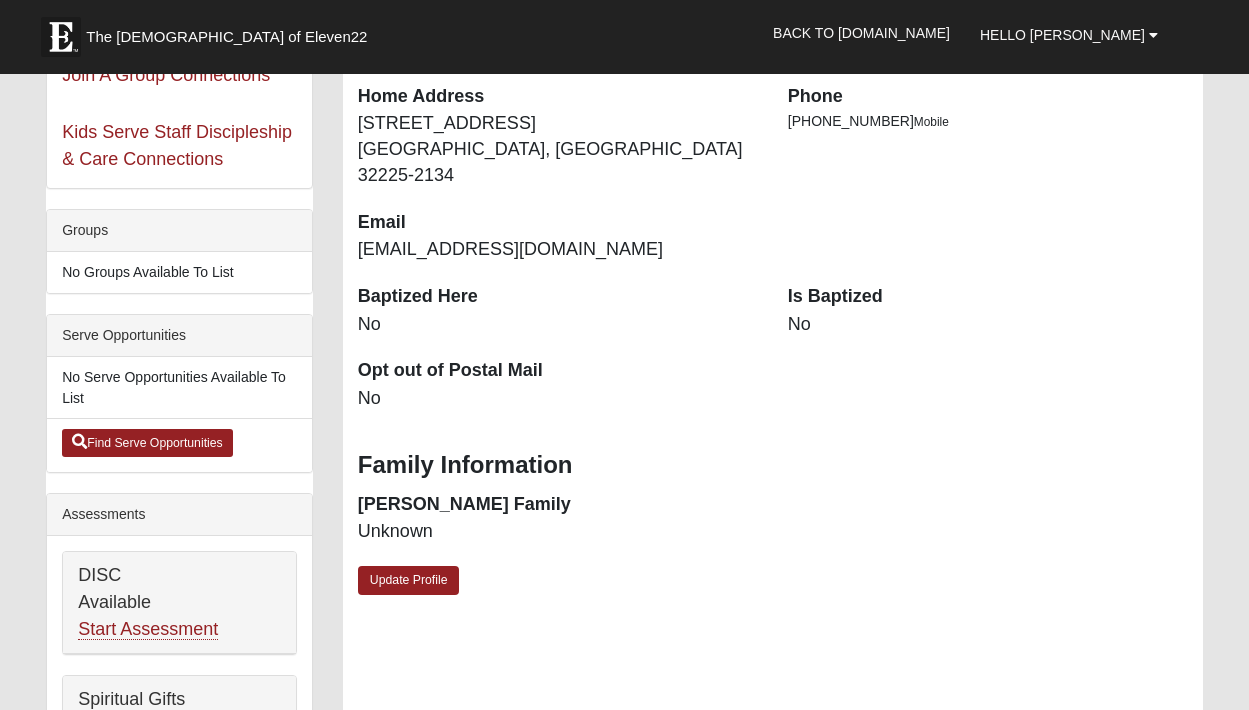 scroll, scrollTop: 372, scrollLeft: 0, axis: vertical 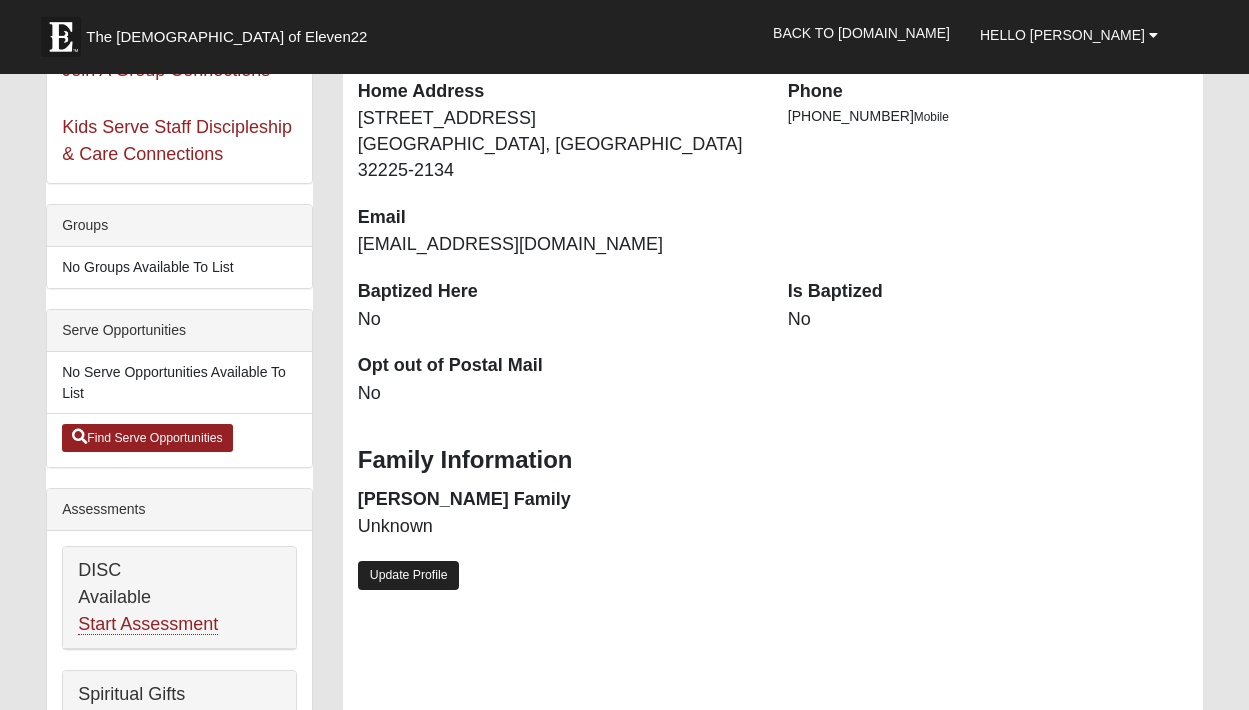 click on "Update Profile" at bounding box center (409, 575) 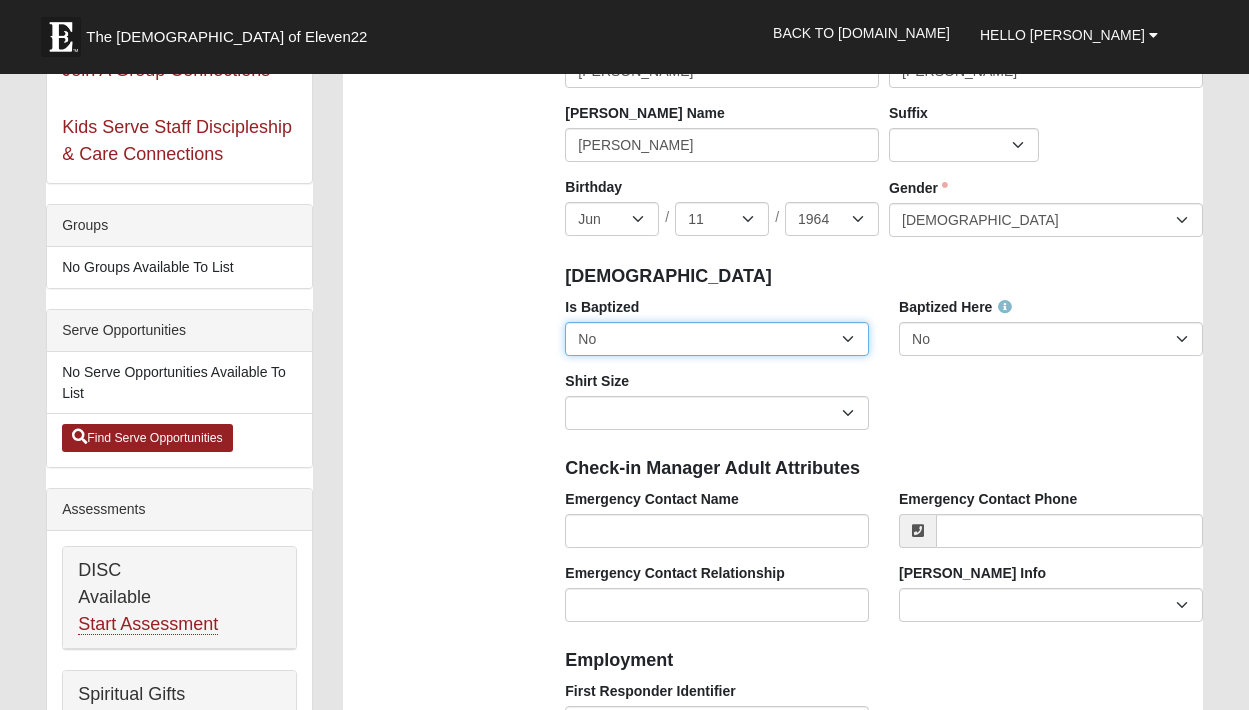 select on "True" 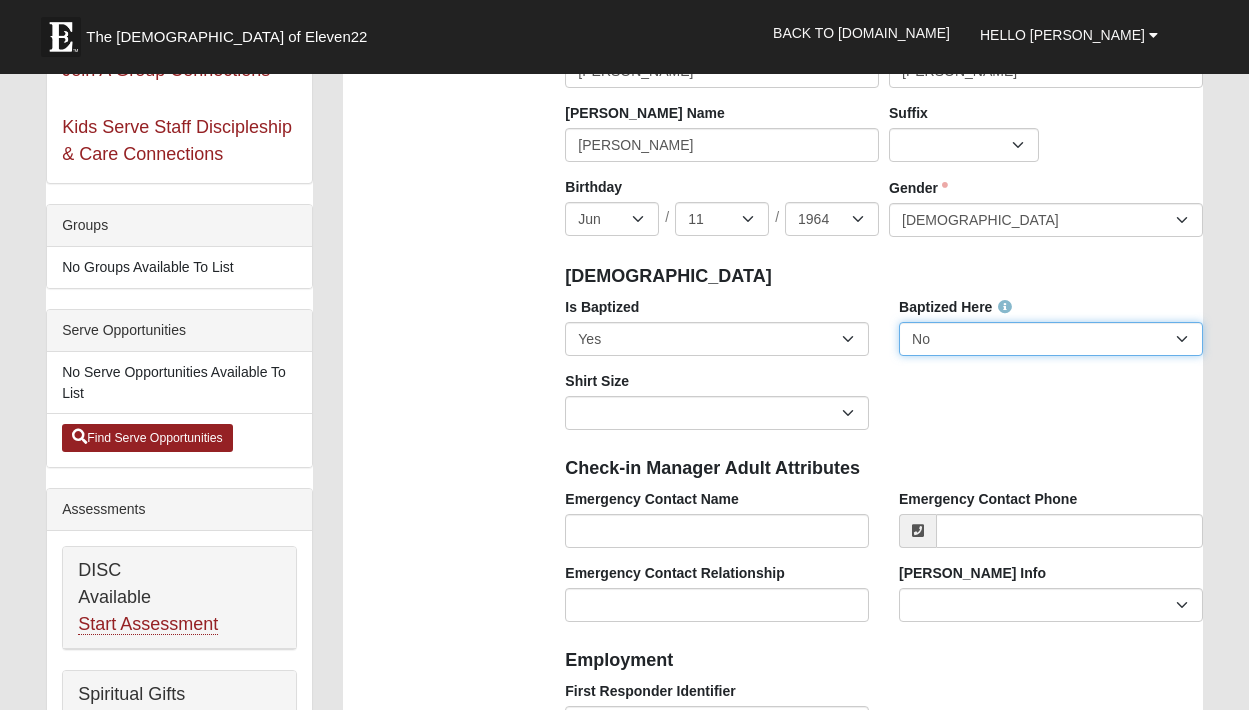 select on "True" 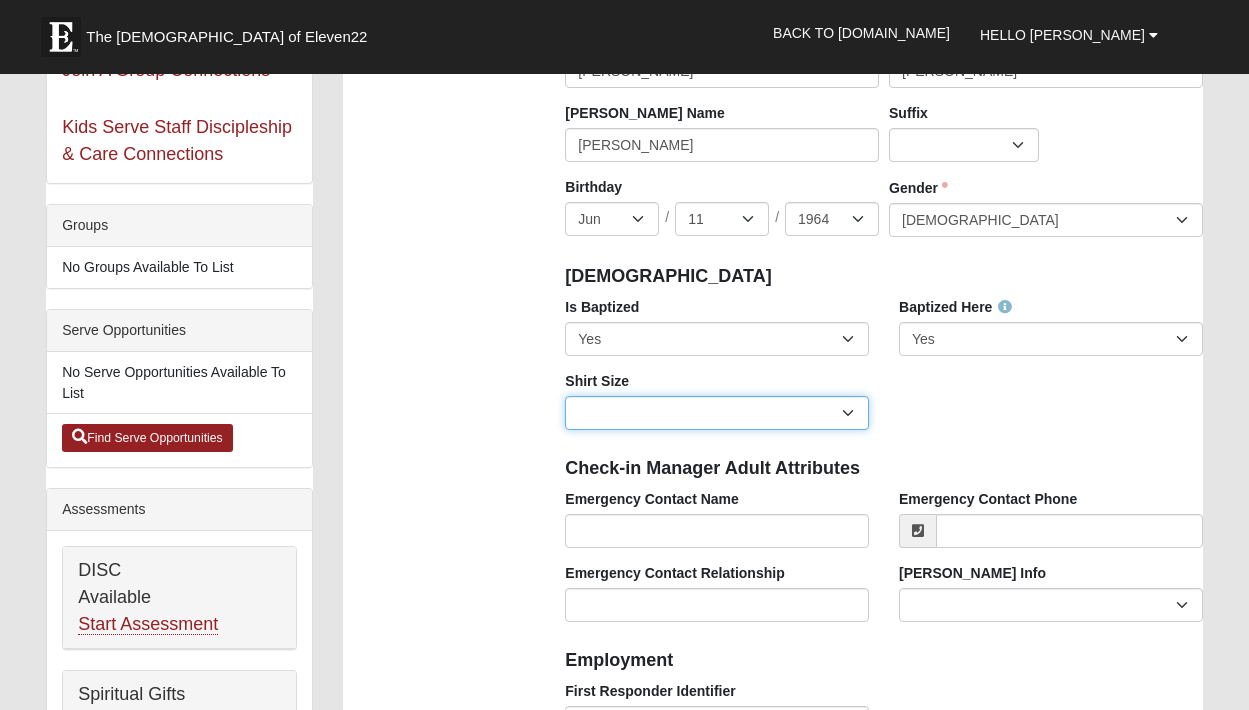 select on "Adult XL" 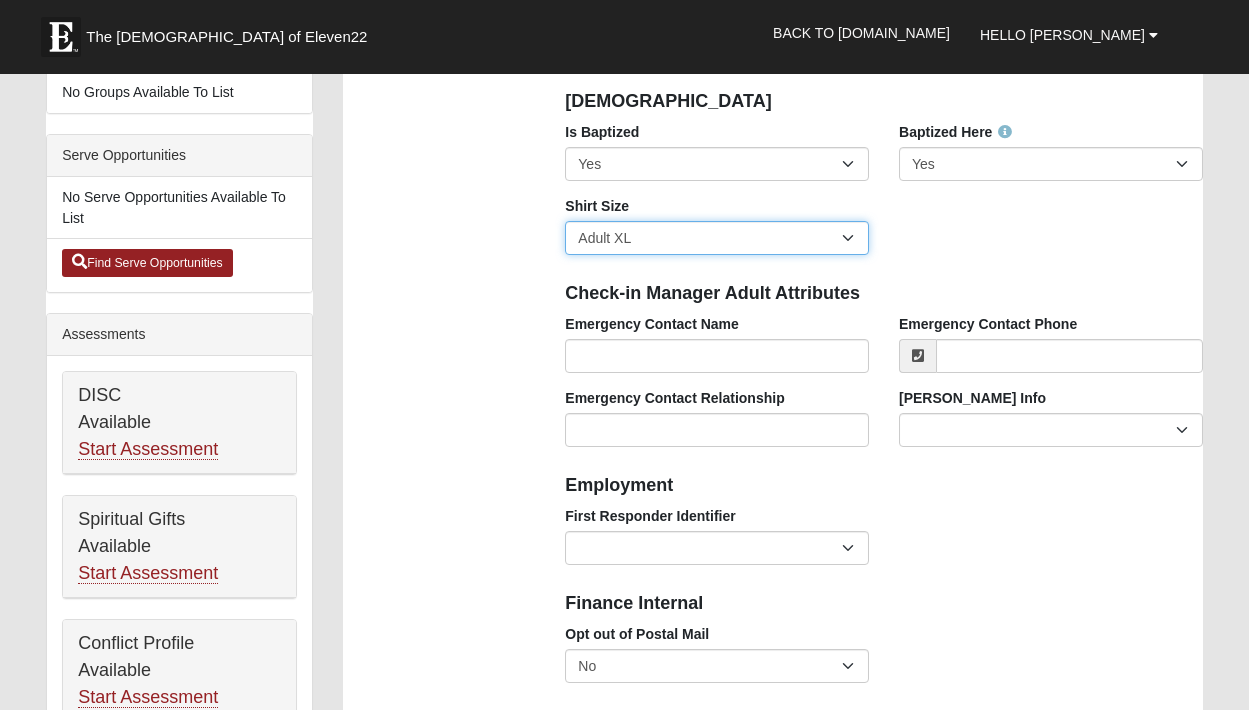 scroll, scrollTop: 586, scrollLeft: 0, axis: vertical 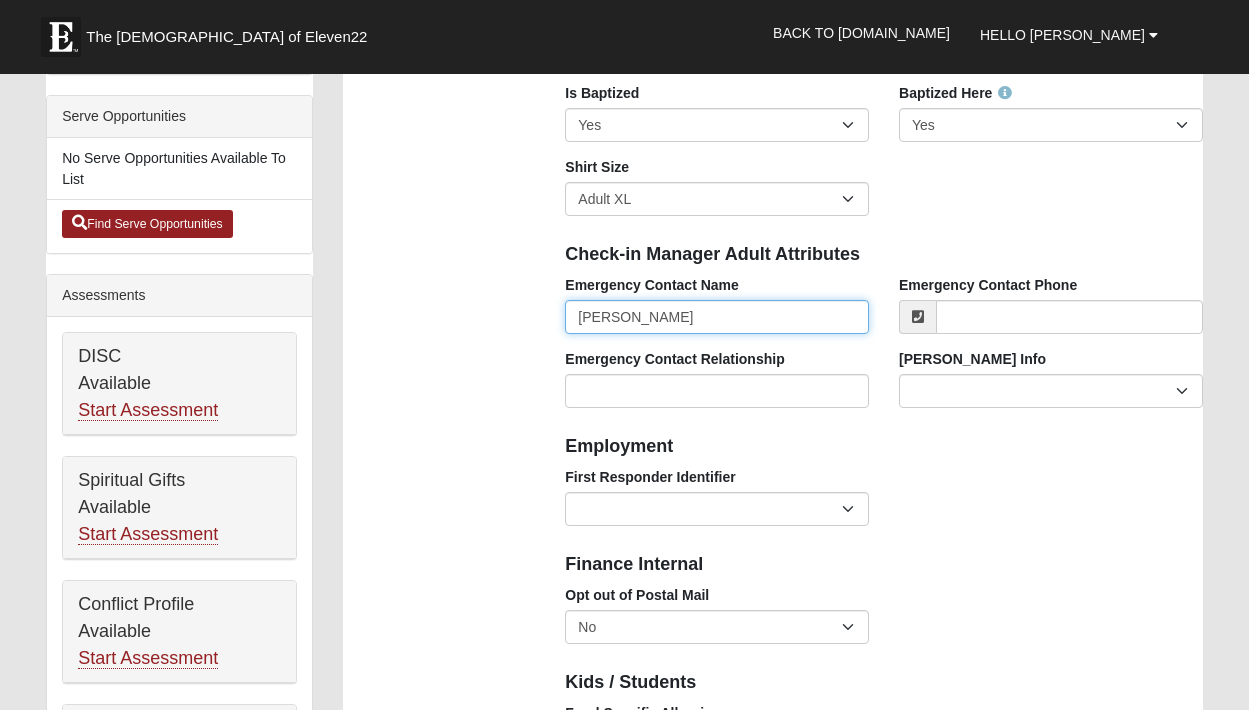 type on "[PERSON_NAME]" 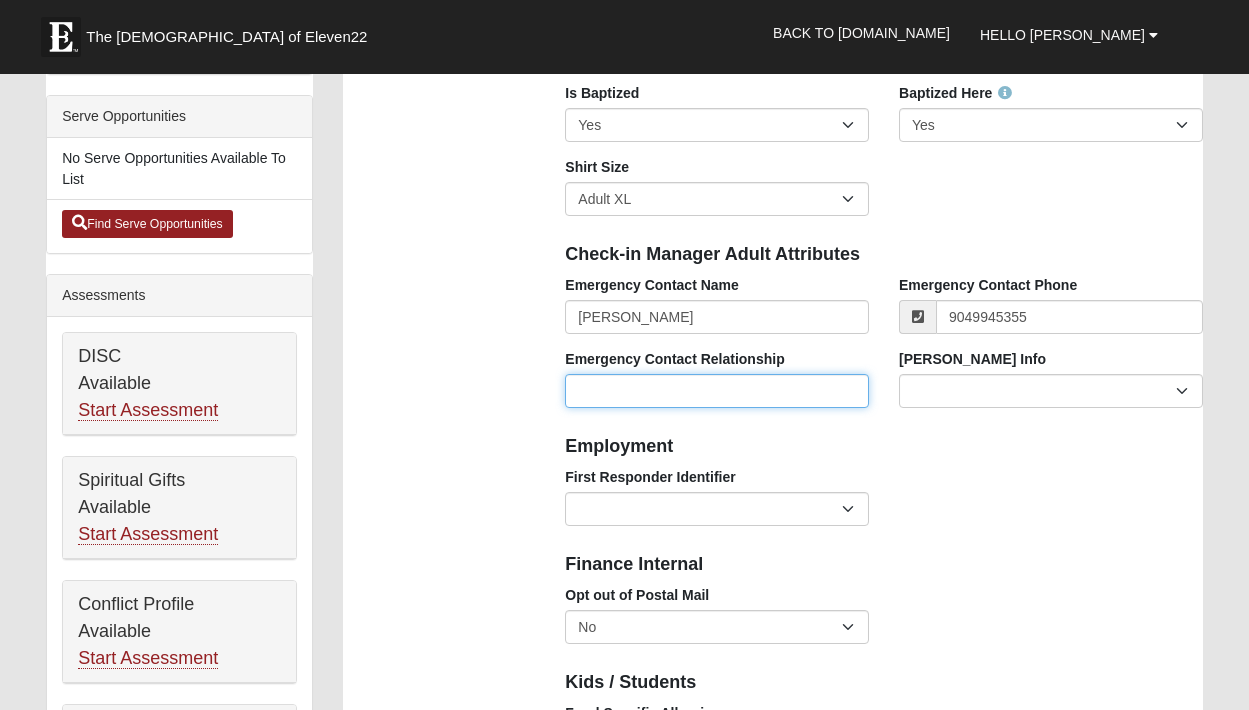 type on "[PHONE_NUMBER]" 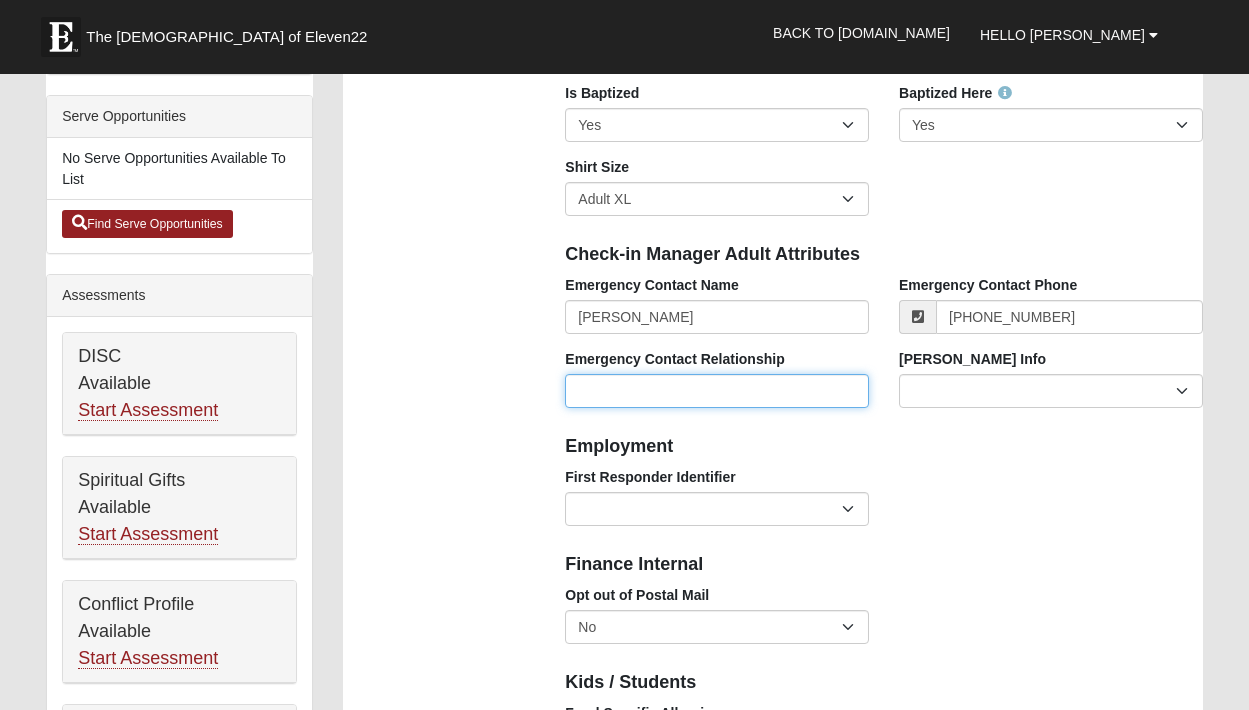 click on "Emergency Contact Relationship" at bounding box center (717, 391) 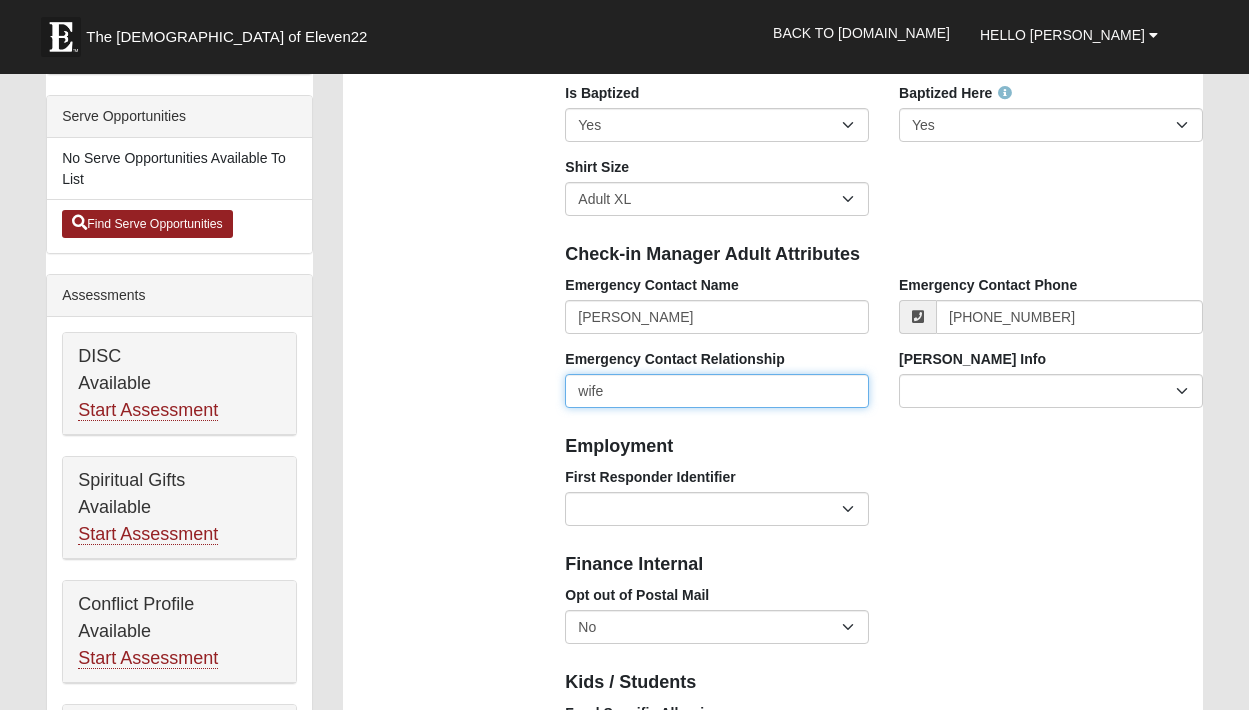 type on "wife" 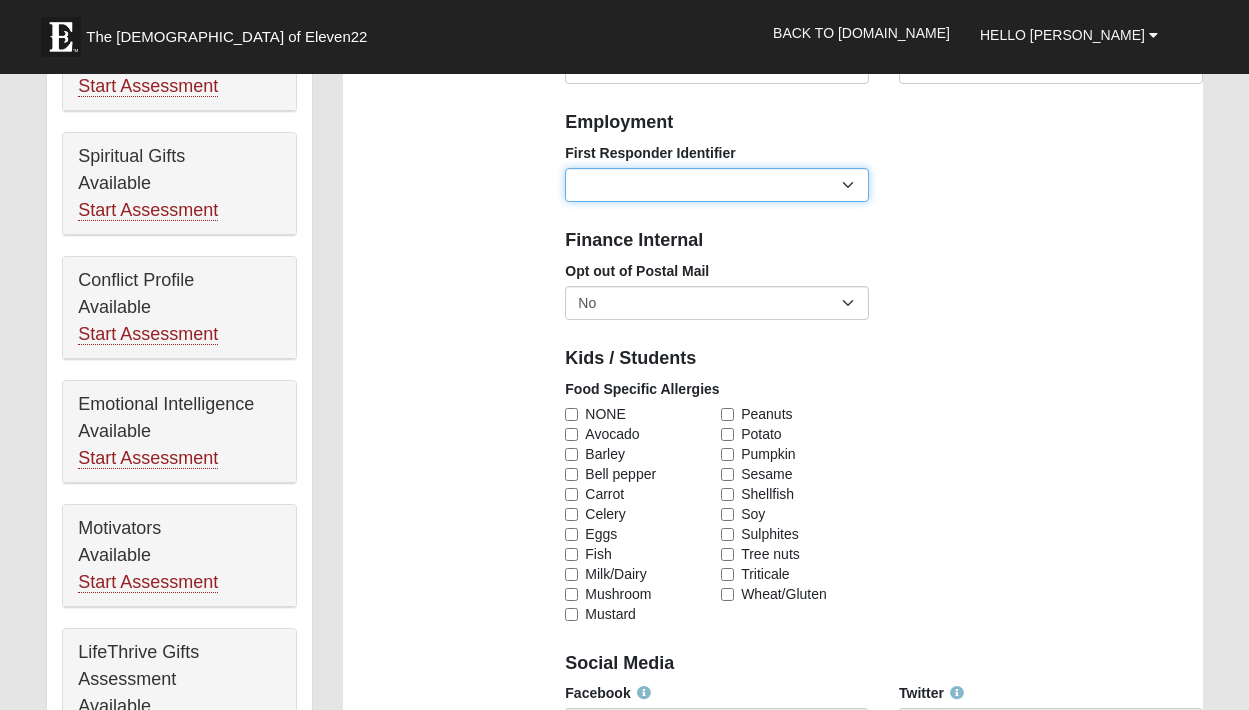 scroll, scrollTop: 892, scrollLeft: 0, axis: vertical 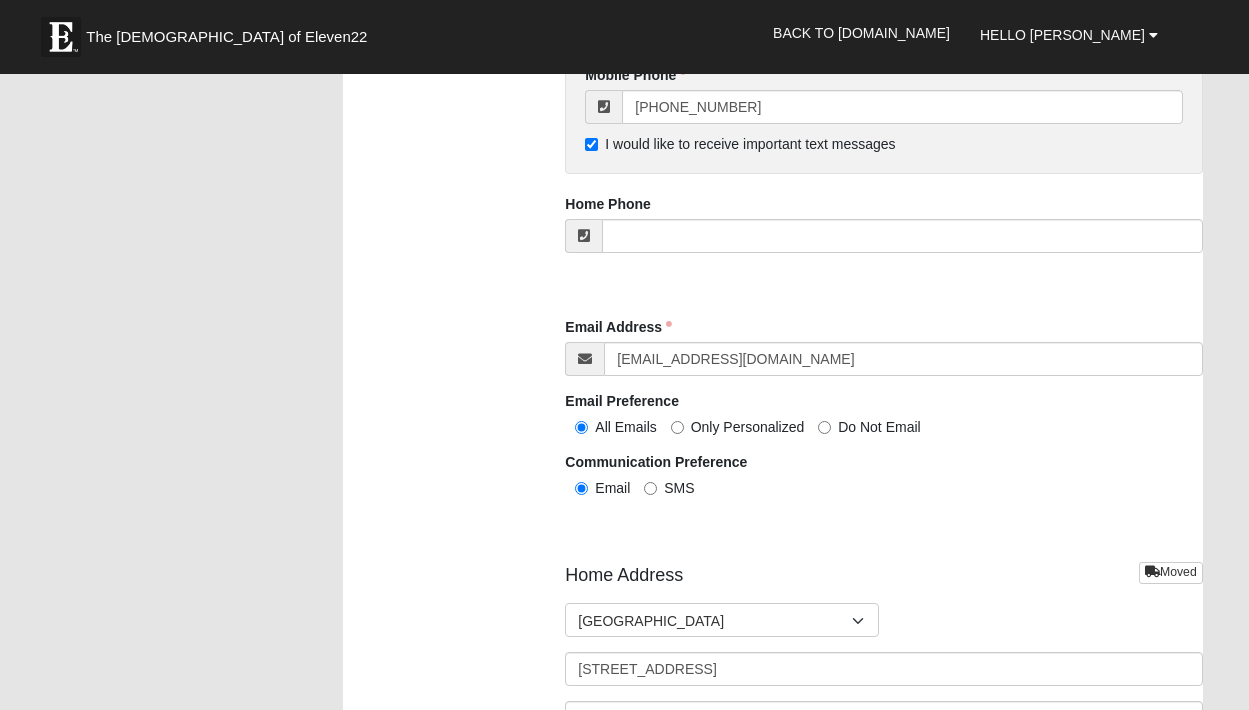 click on "SMS" at bounding box center [650, 488] 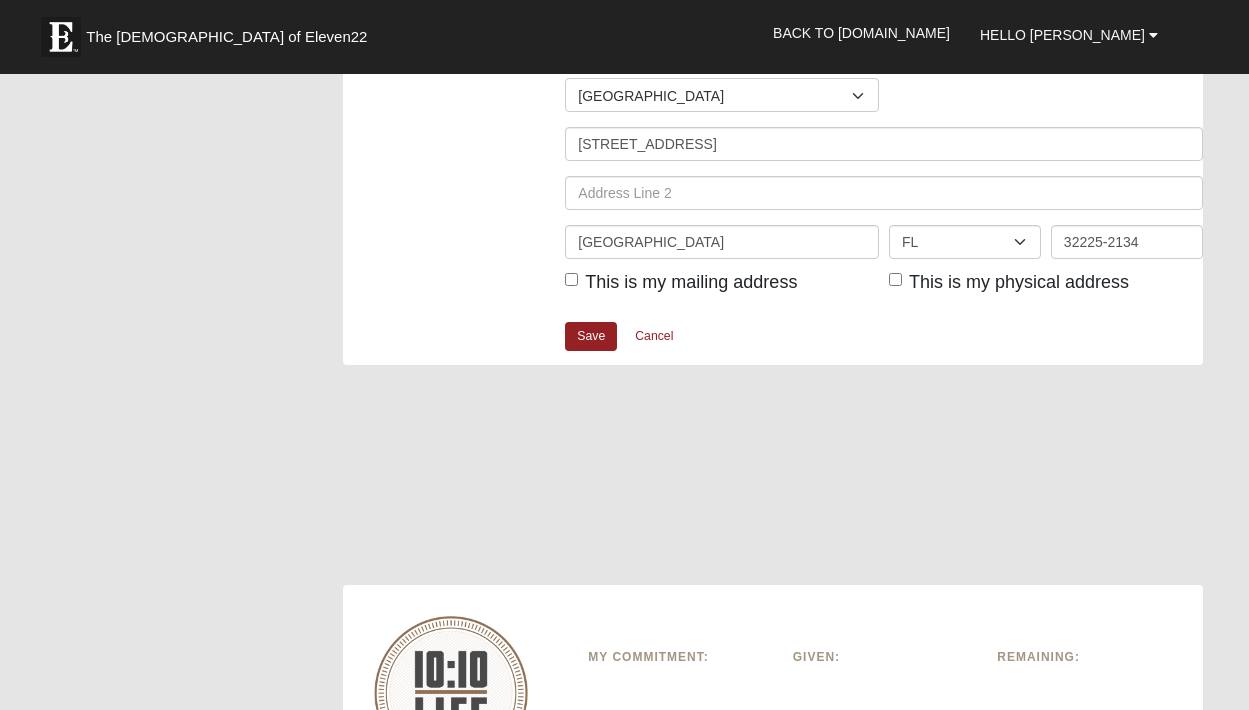 scroll, scrollTop: 2564, scrollLeft: 0, axis: vertical 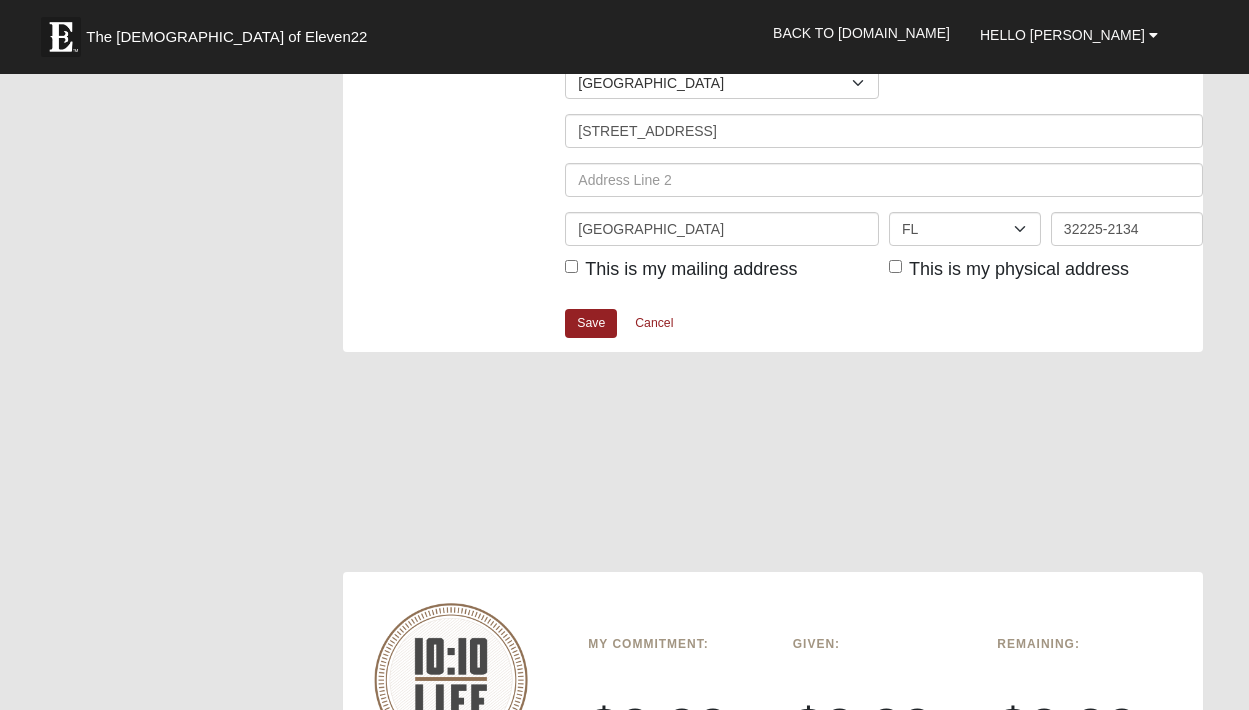 click on "This is my mailing address" at bounding box center [571, 266] 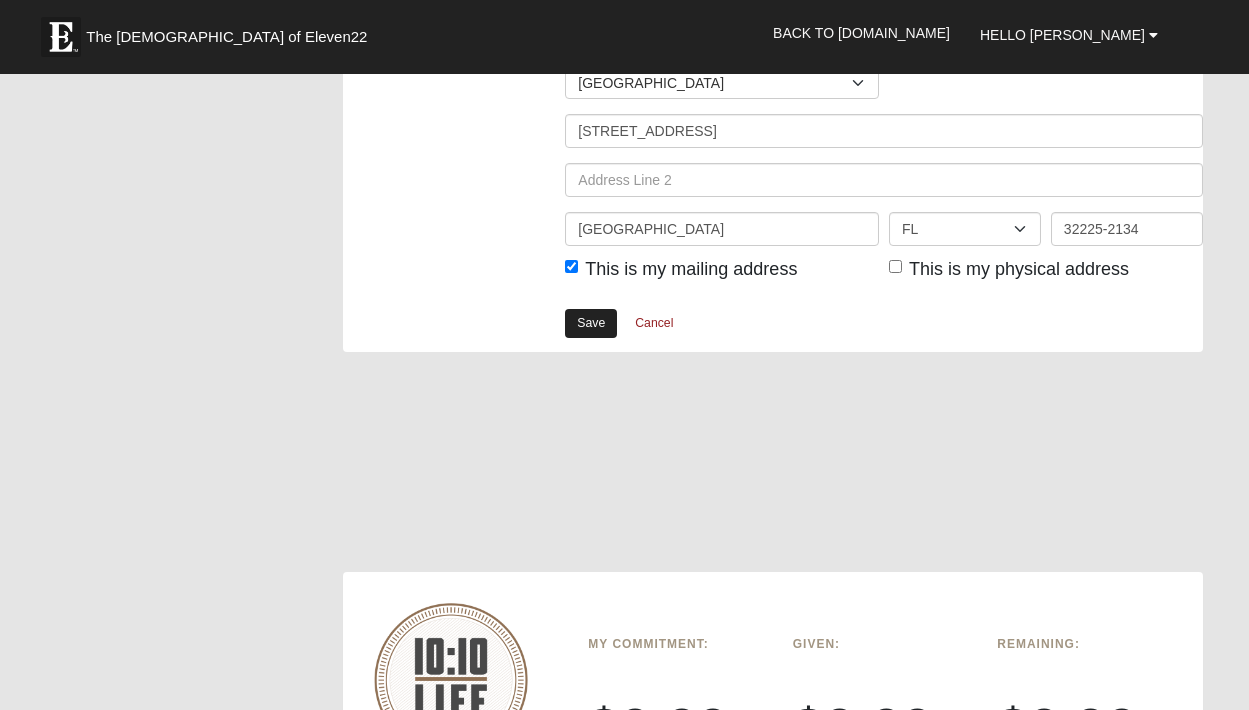 click on "Save" at bounding box center [591, 323] 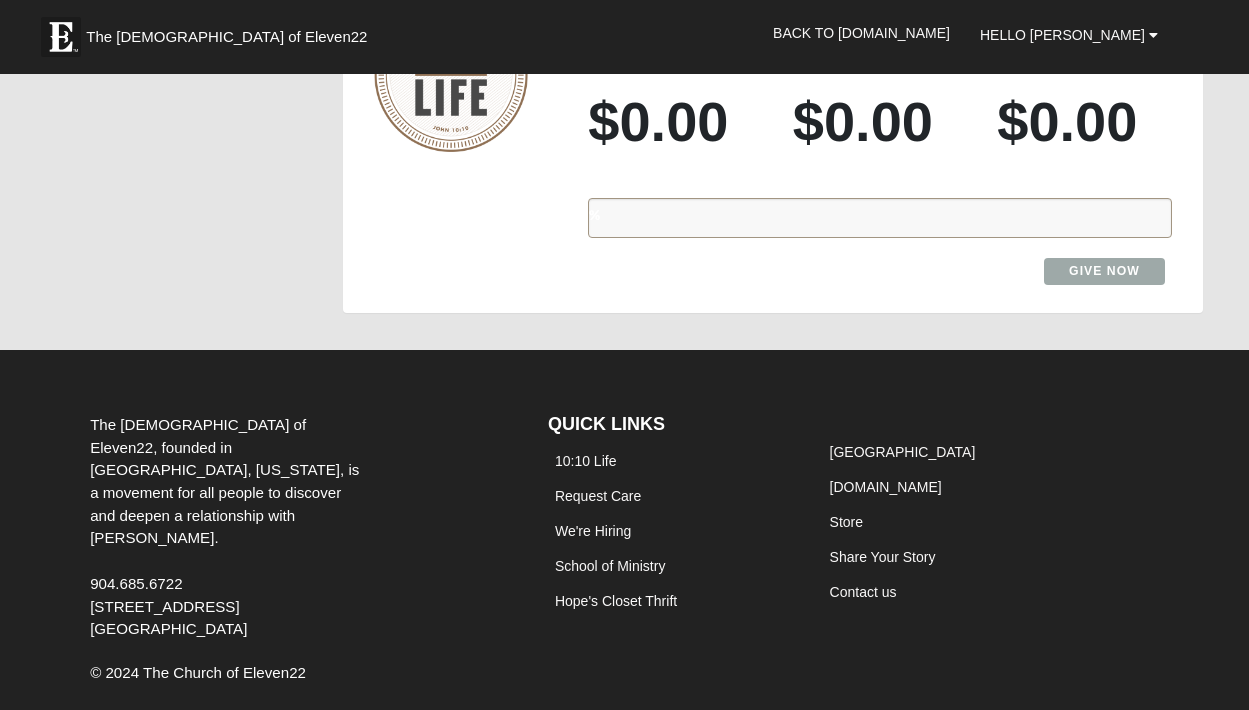 scroll, scrollTop: 0, scrollLeft: 0, axis: both 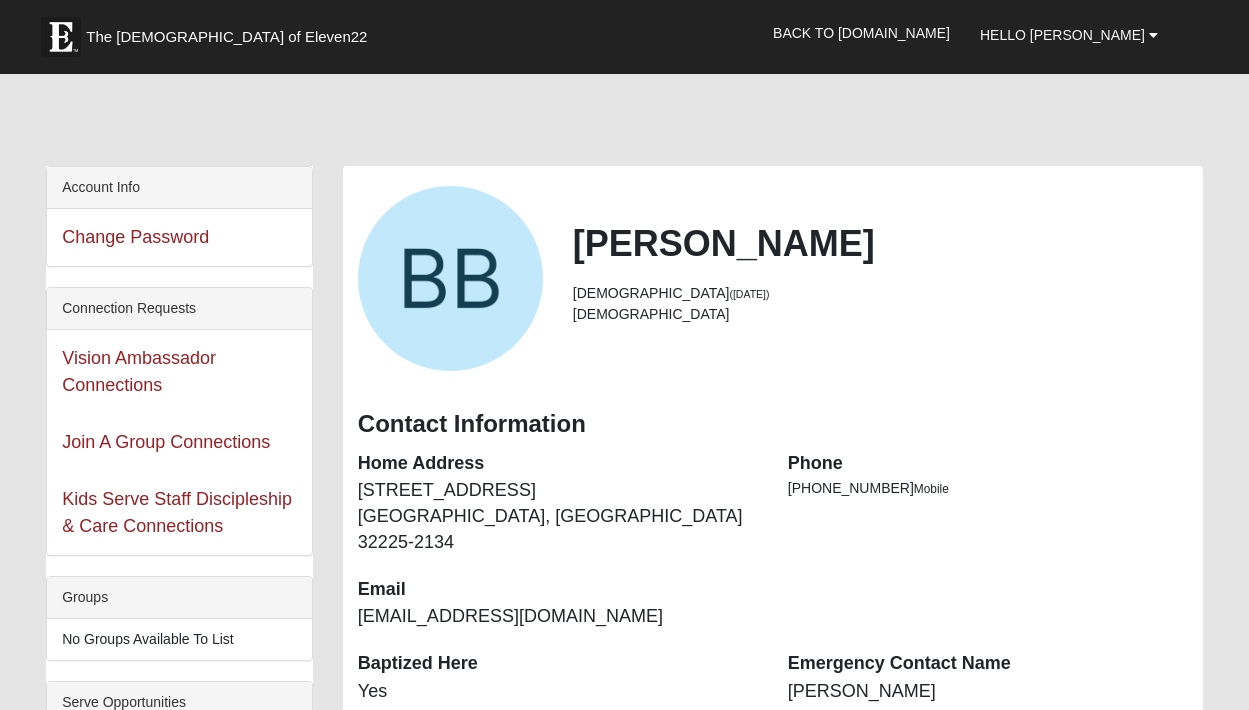 click at bounding box center (450, 278) 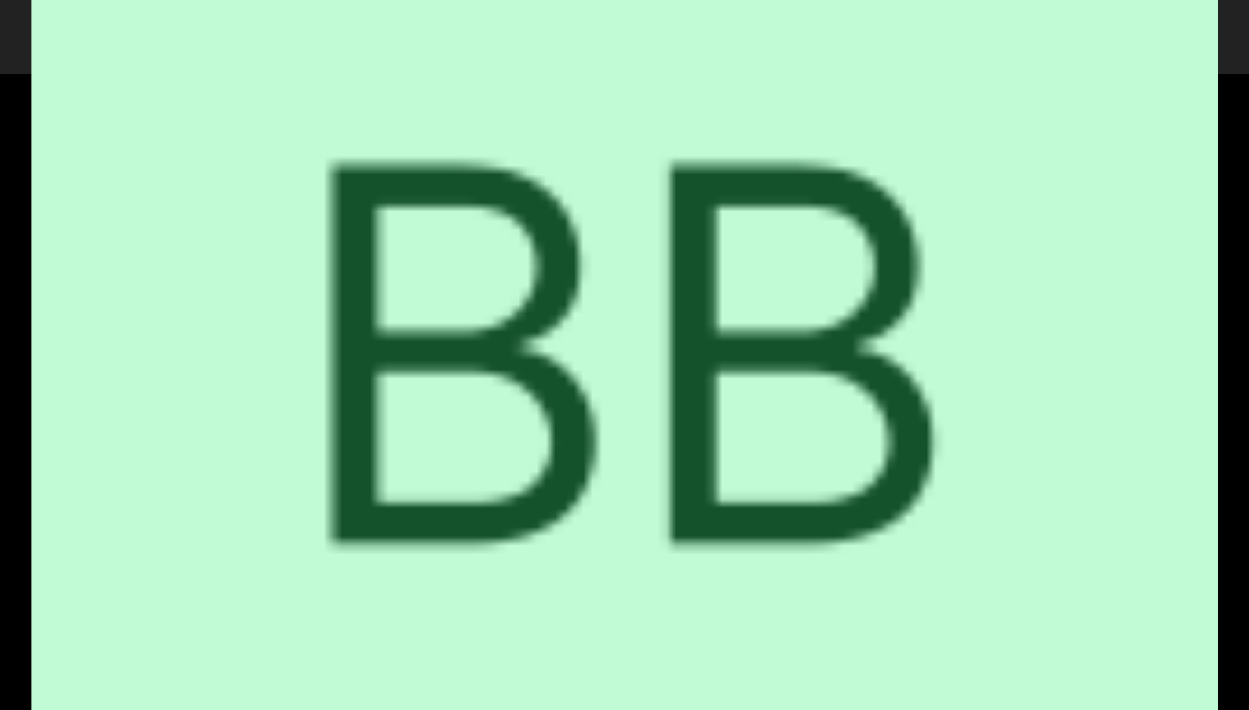 click at bounding box center [624, 355] 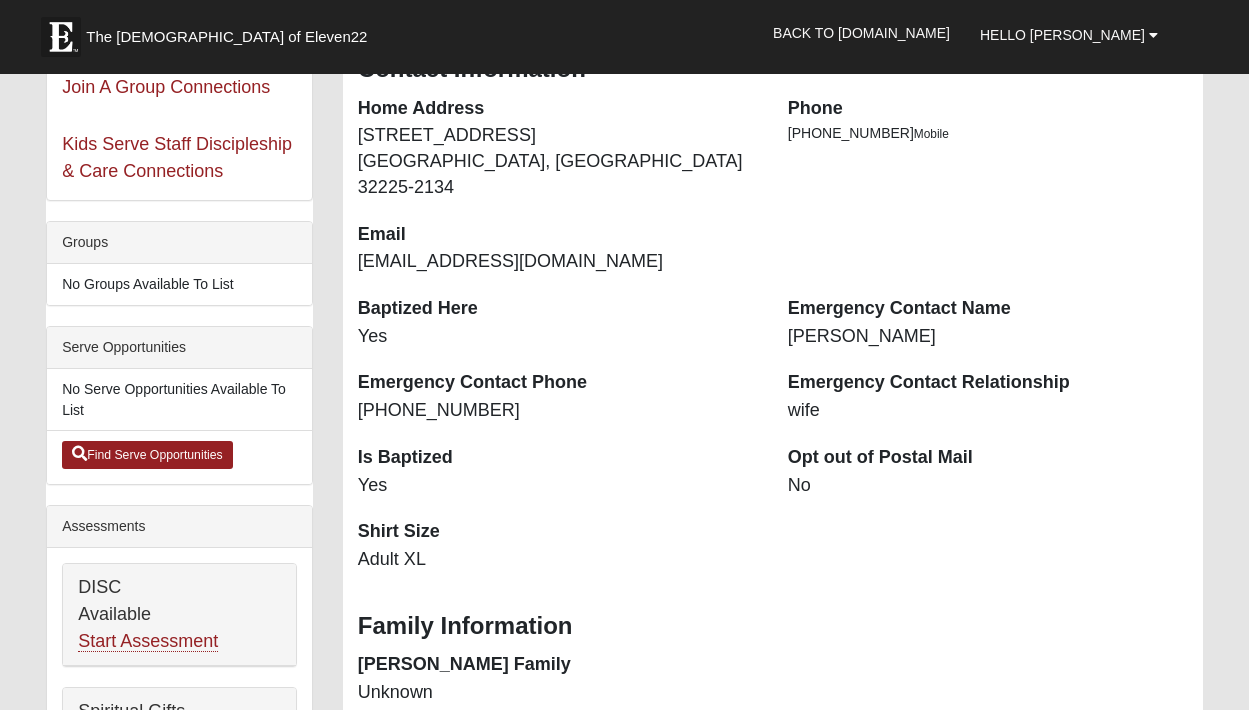 scroll, scrollTop: 814, scrollLeft: 0, axis: vertical 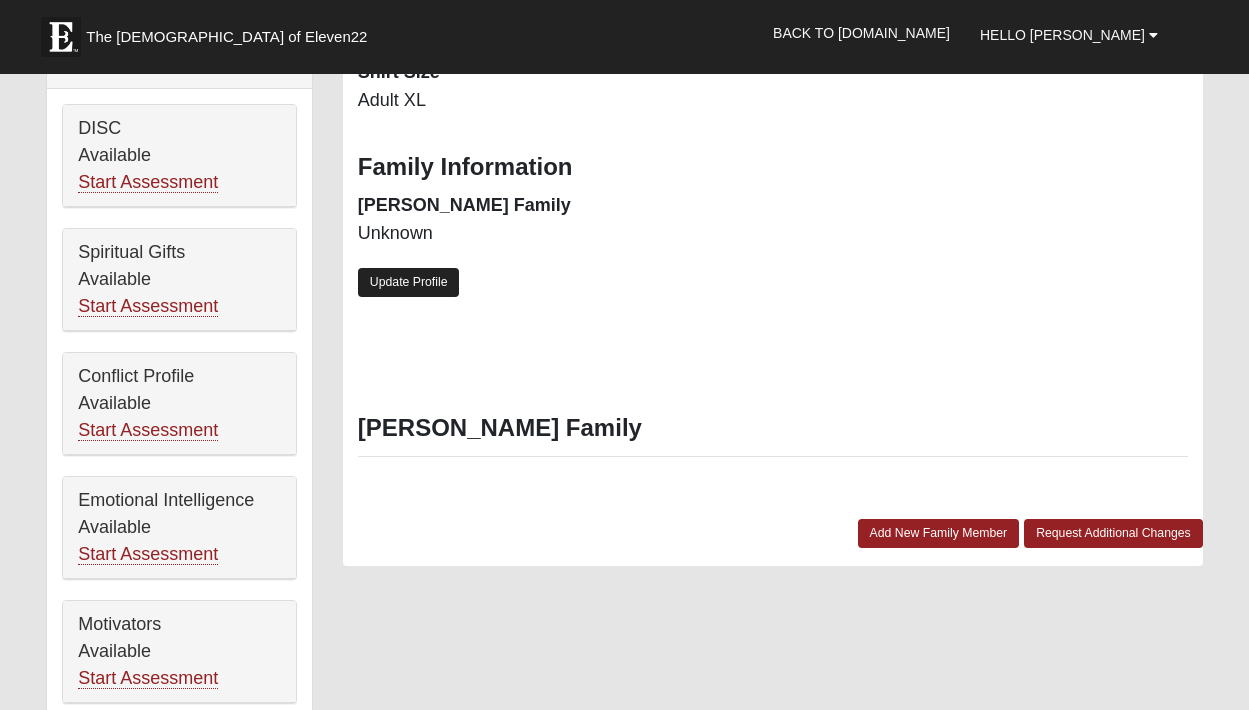 click on "Update Profile" at bounding box center [409, 282] 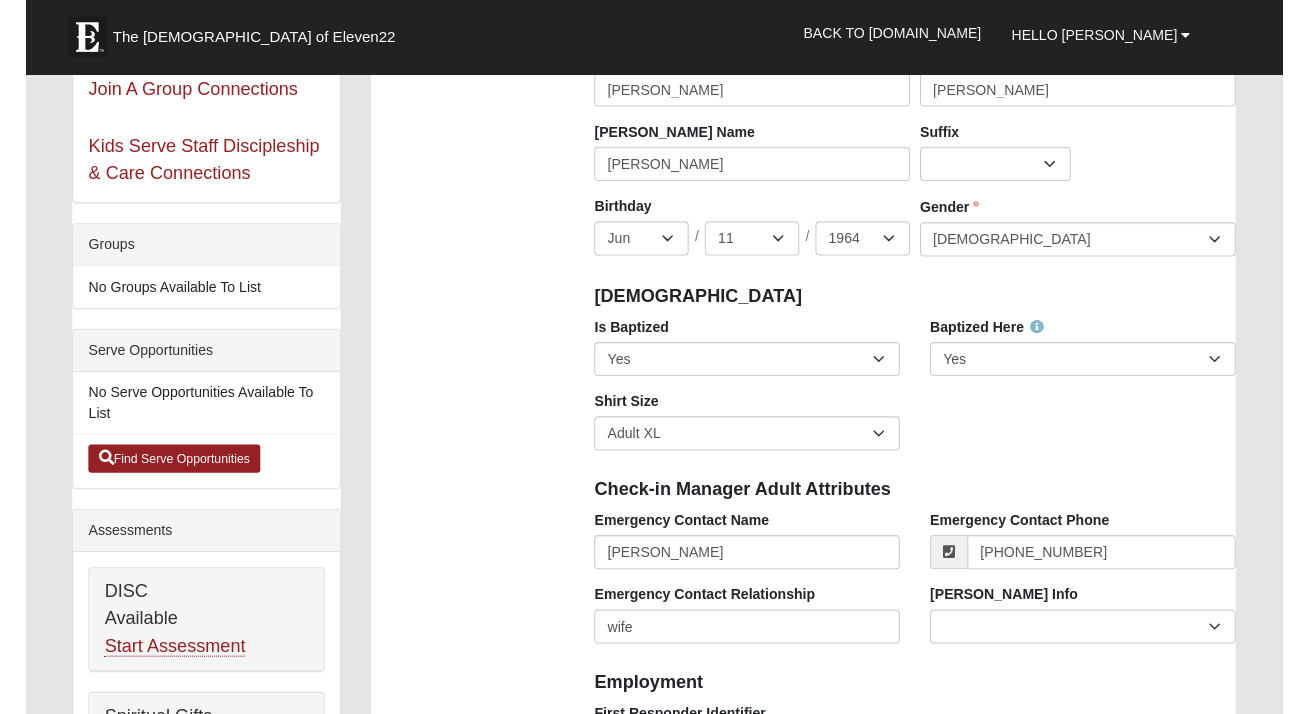 scroll, scrollTop: 0, scrollLeft: 0, axis: both 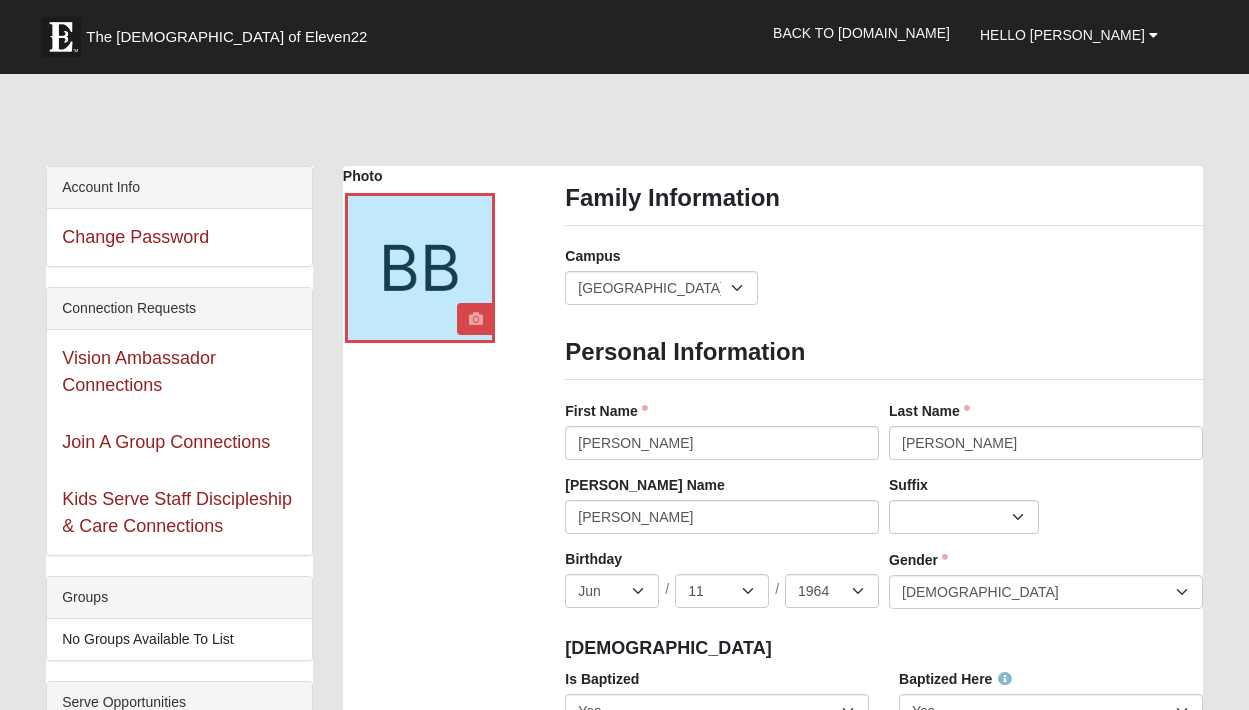click at bounding box center [476, 319] 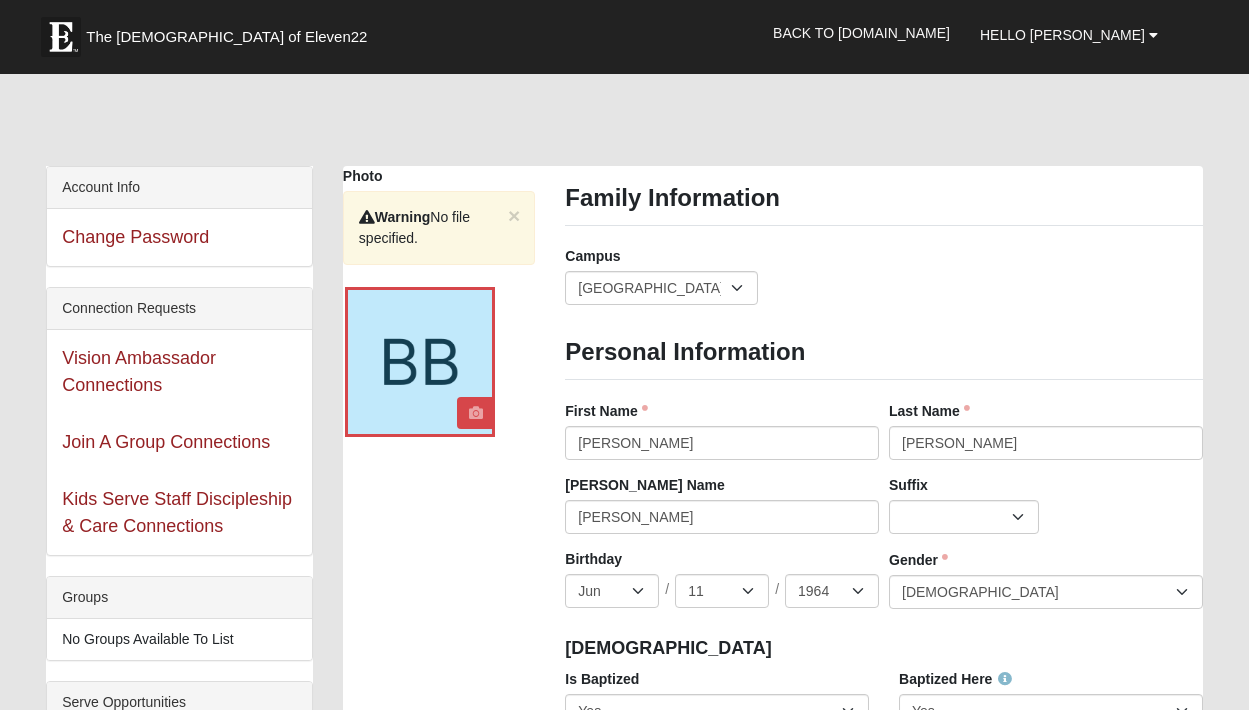 click at bounding box center (476, 413) 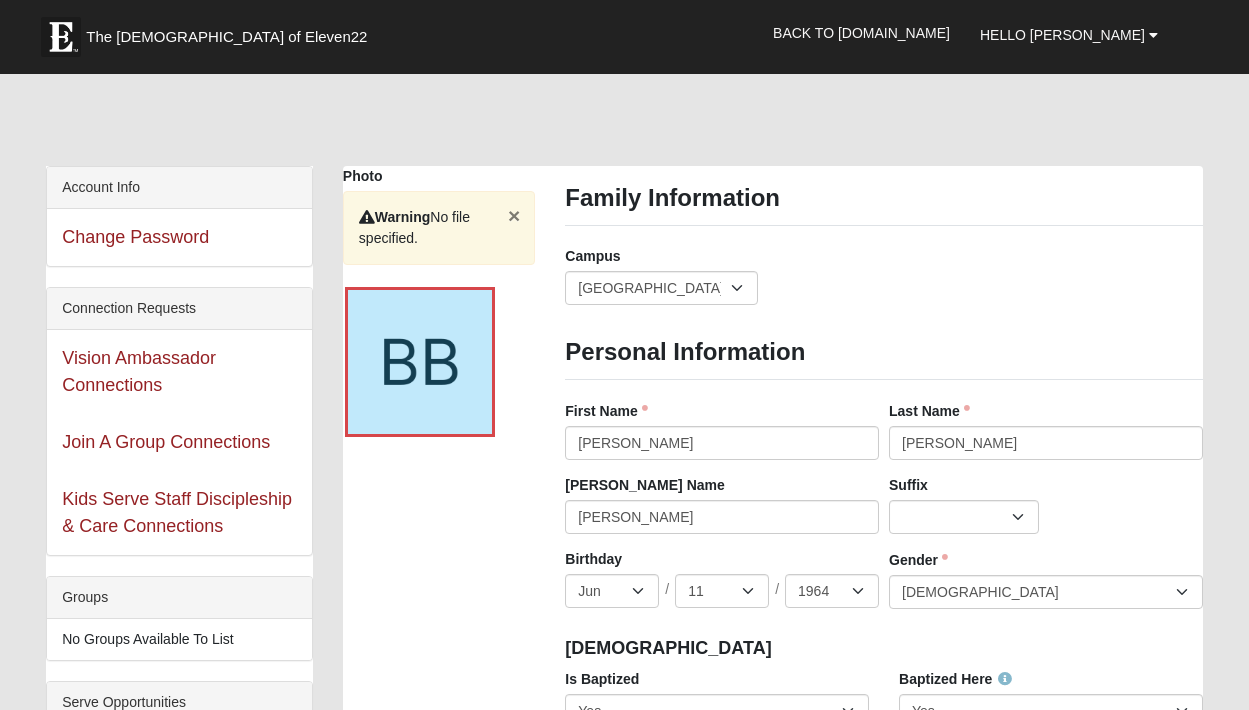 click on "×" at bounding box center (514, 215) 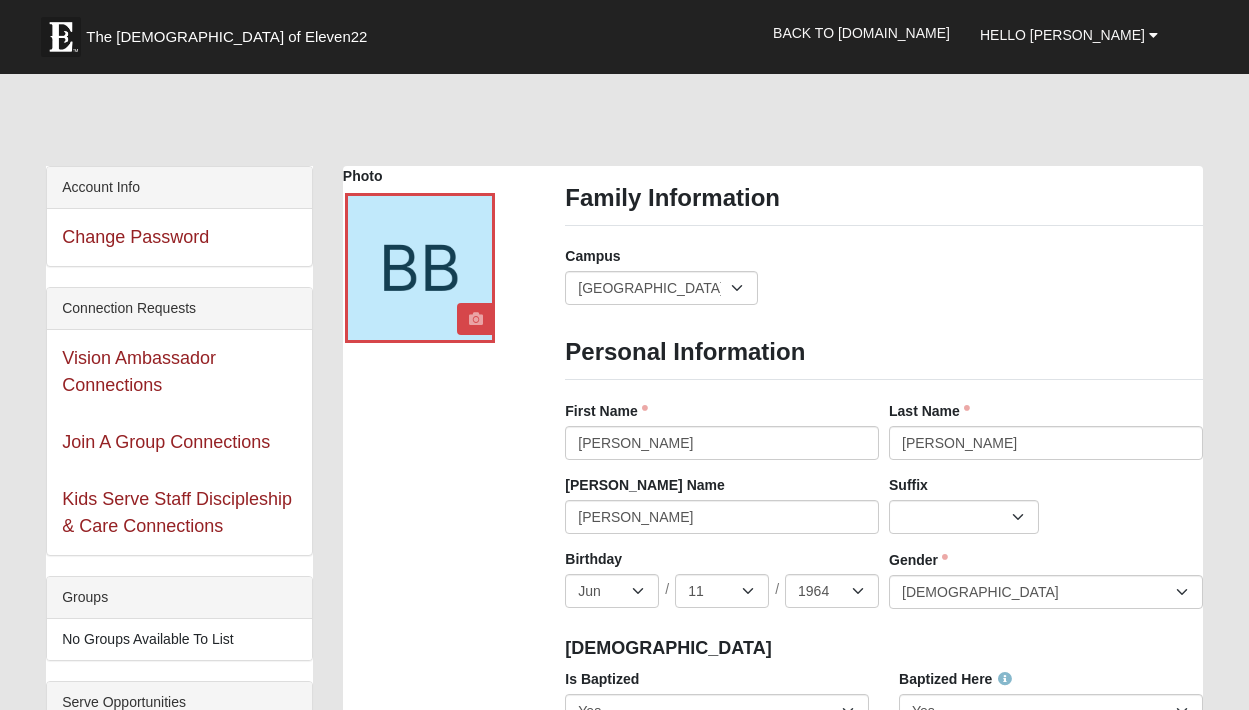 click at bounding box center [476, 319] 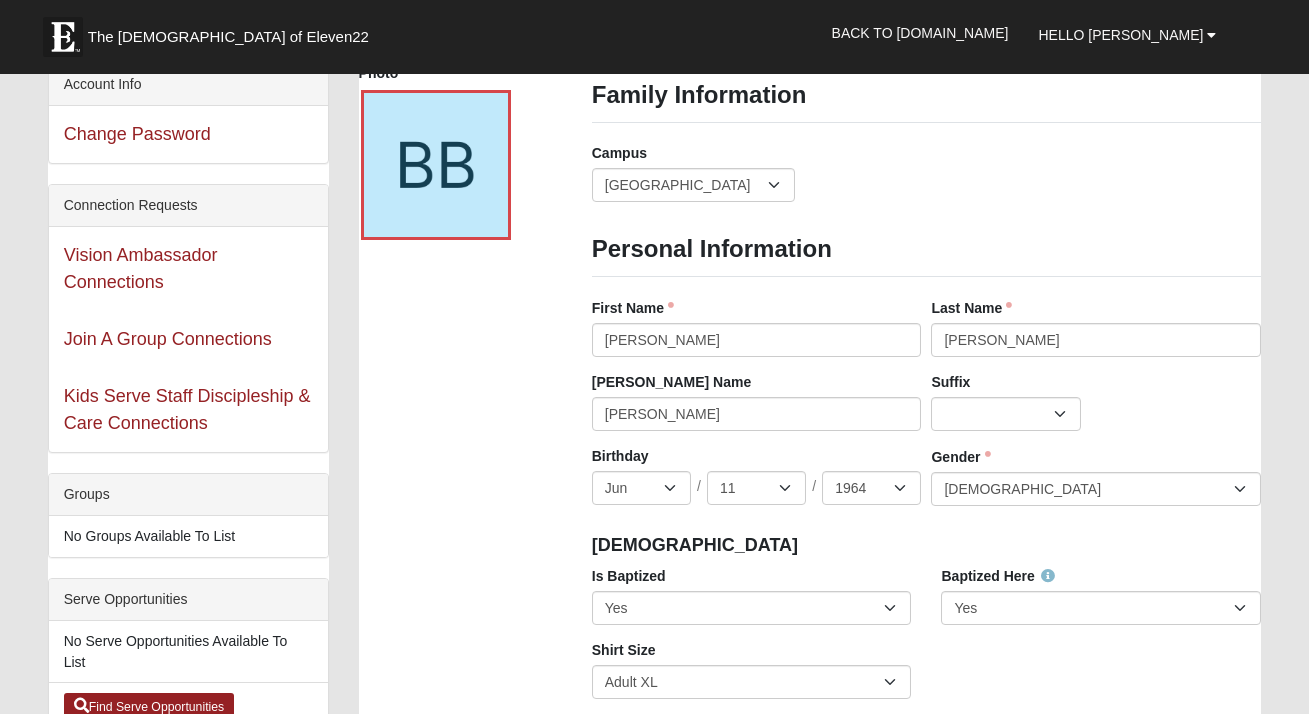 scroll, scrollTop: 0, scrollLeft: 0, axis: both 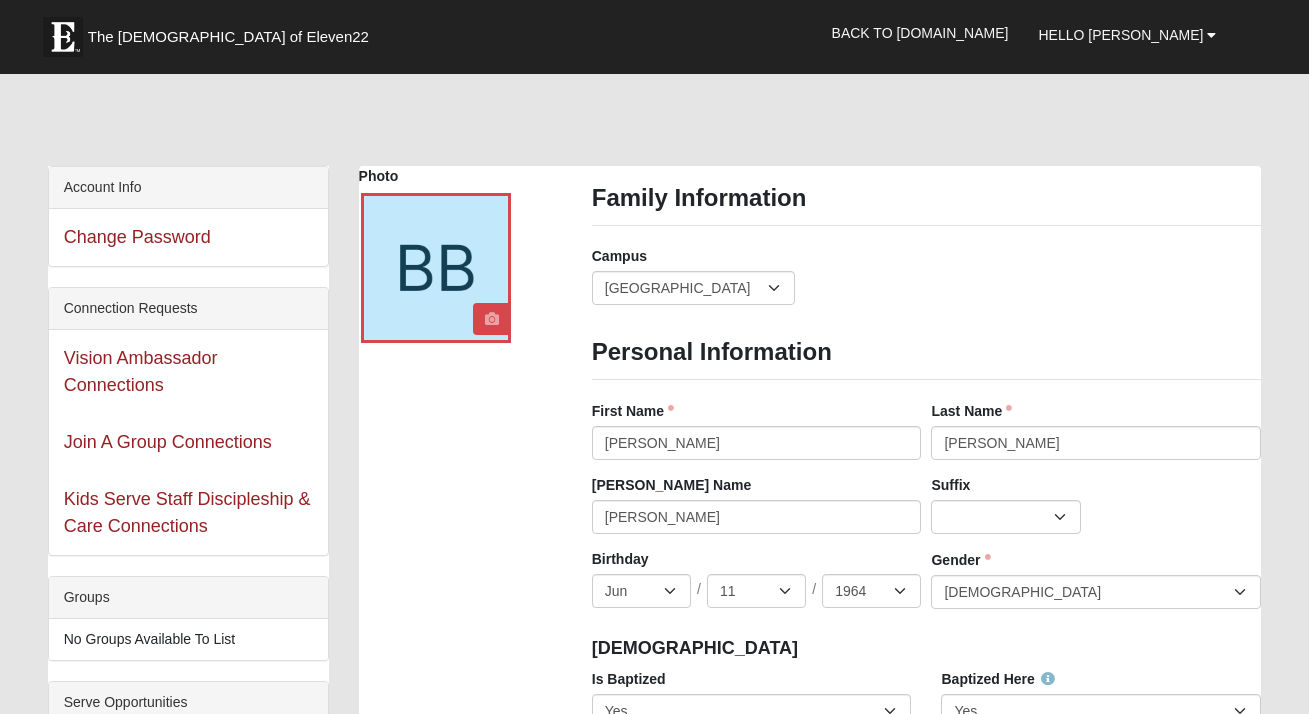 click at bounding box center [492, 319] 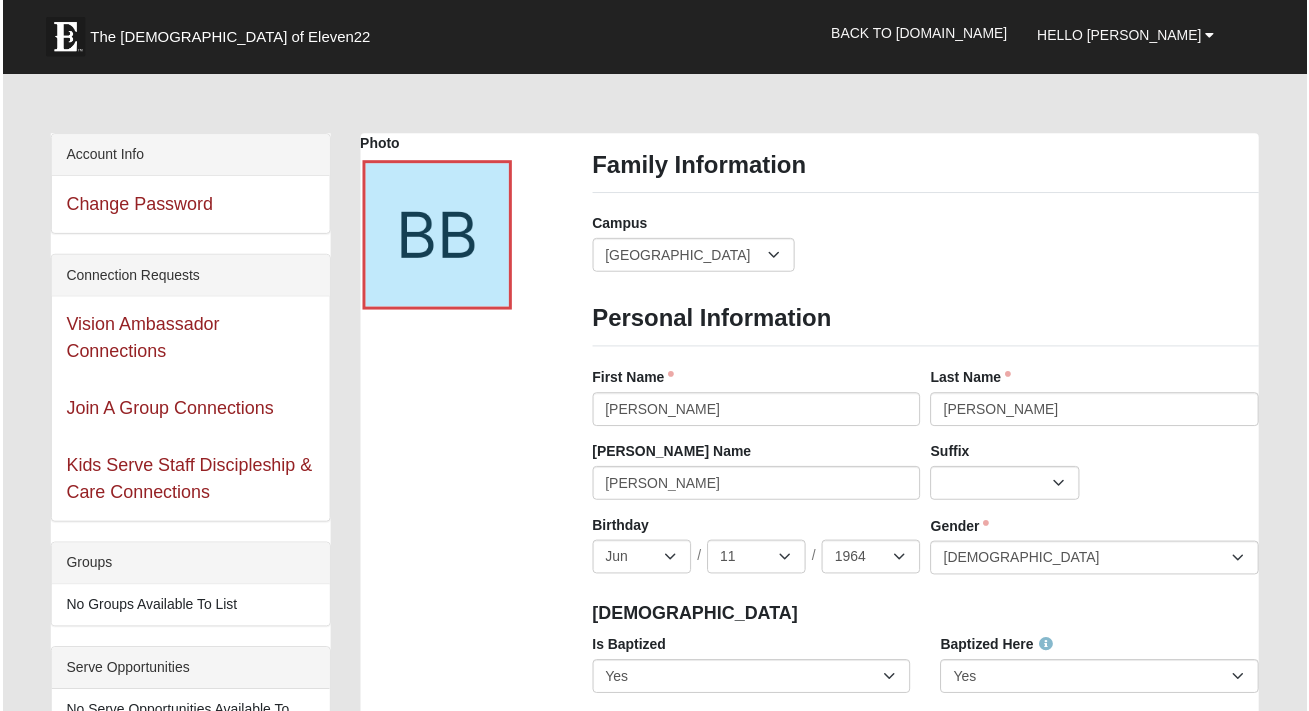 scroll, scrollTop: 0, scrollLeft: 0, axis: both 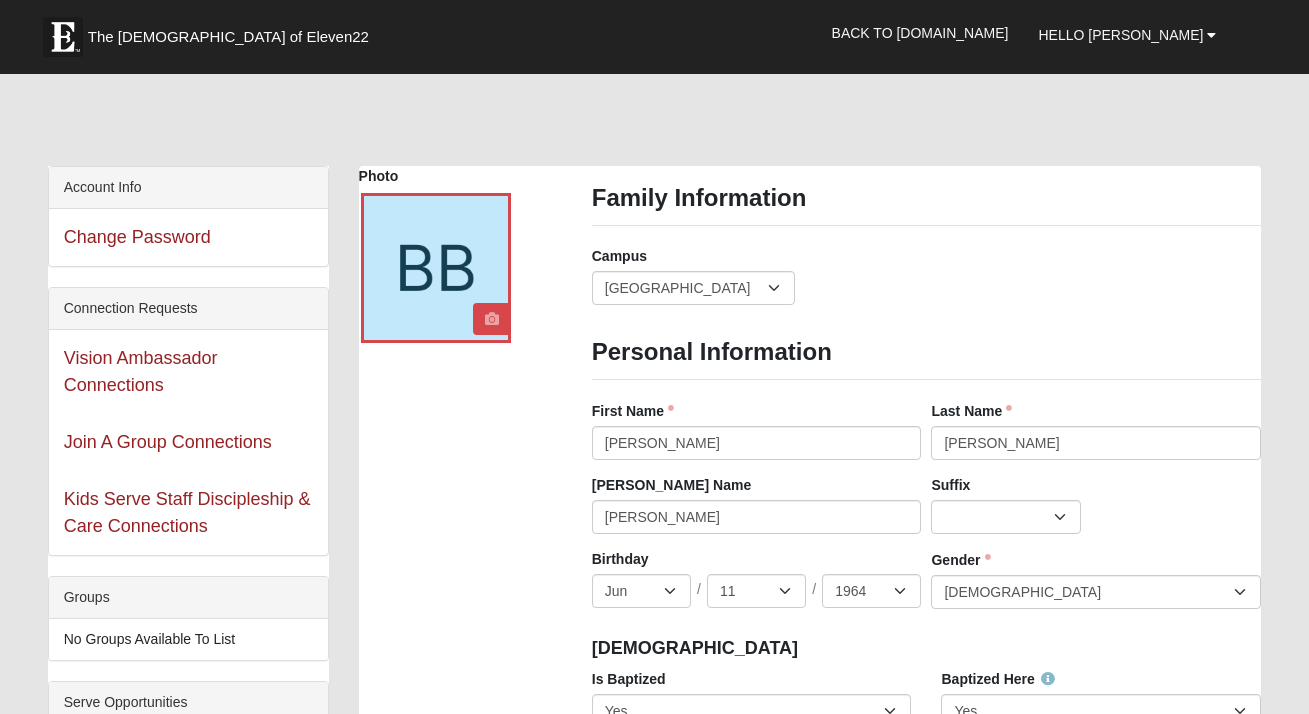 click at bounding box center (492, 319) 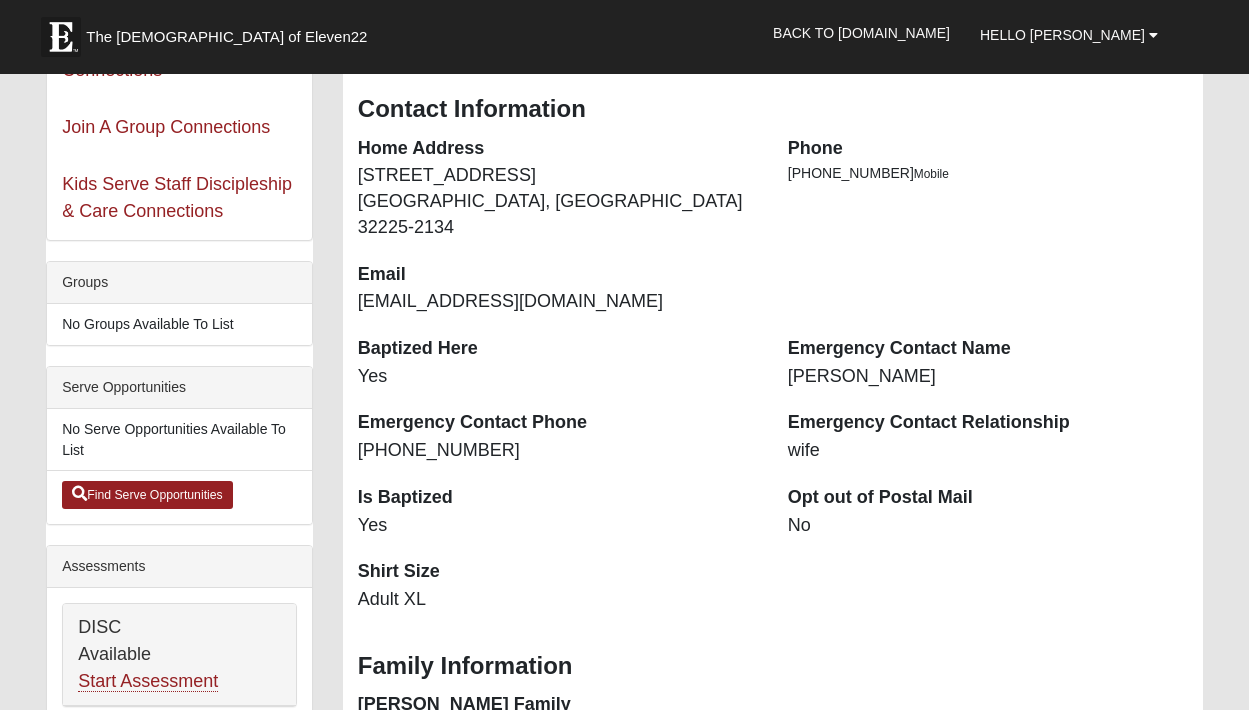 scroll, scrollTop: 40, scrollLeft: 0, axis: vertical 